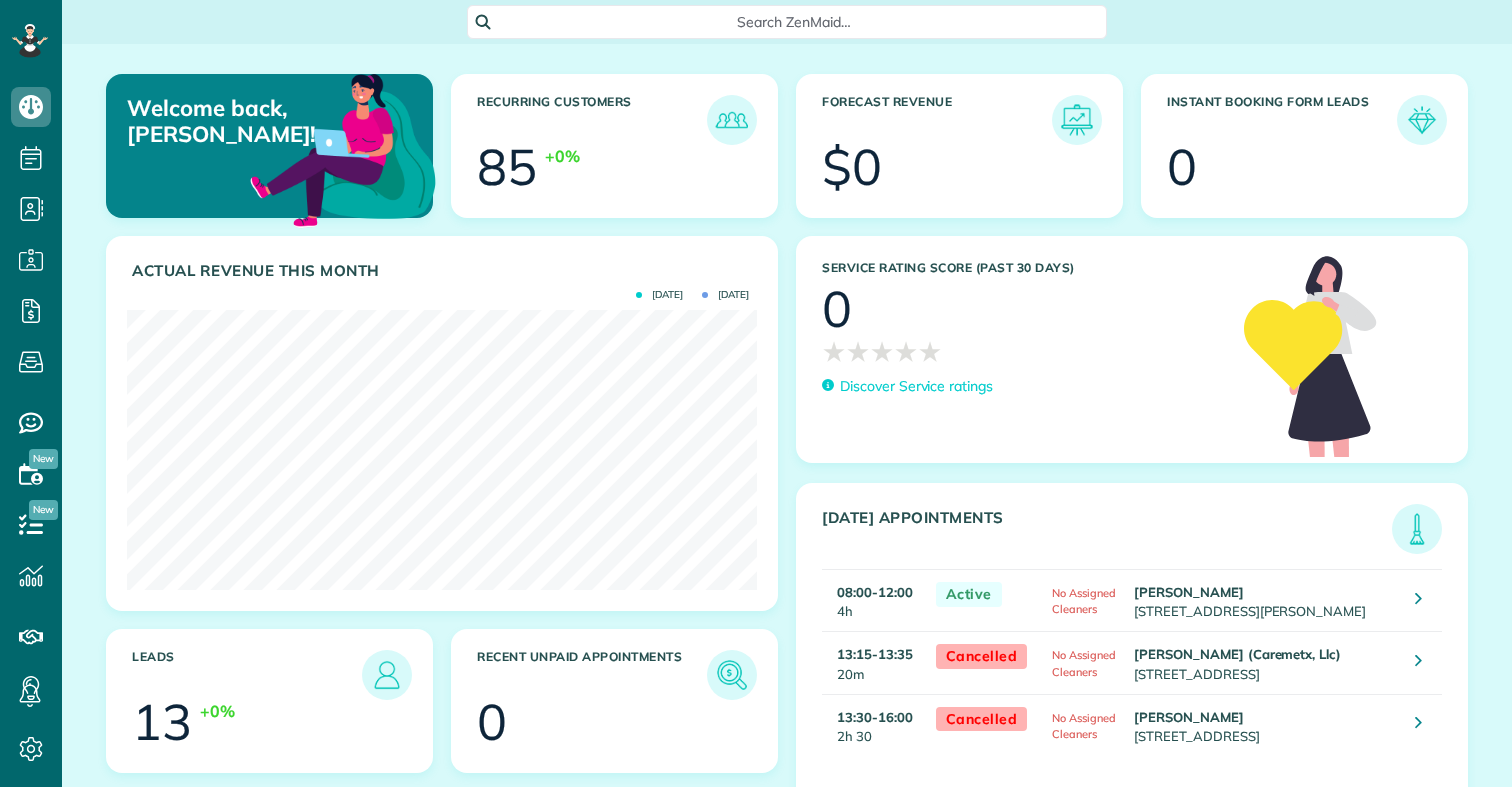 scroll, scrollTop: 0, scrollLeft: 0, axis: both 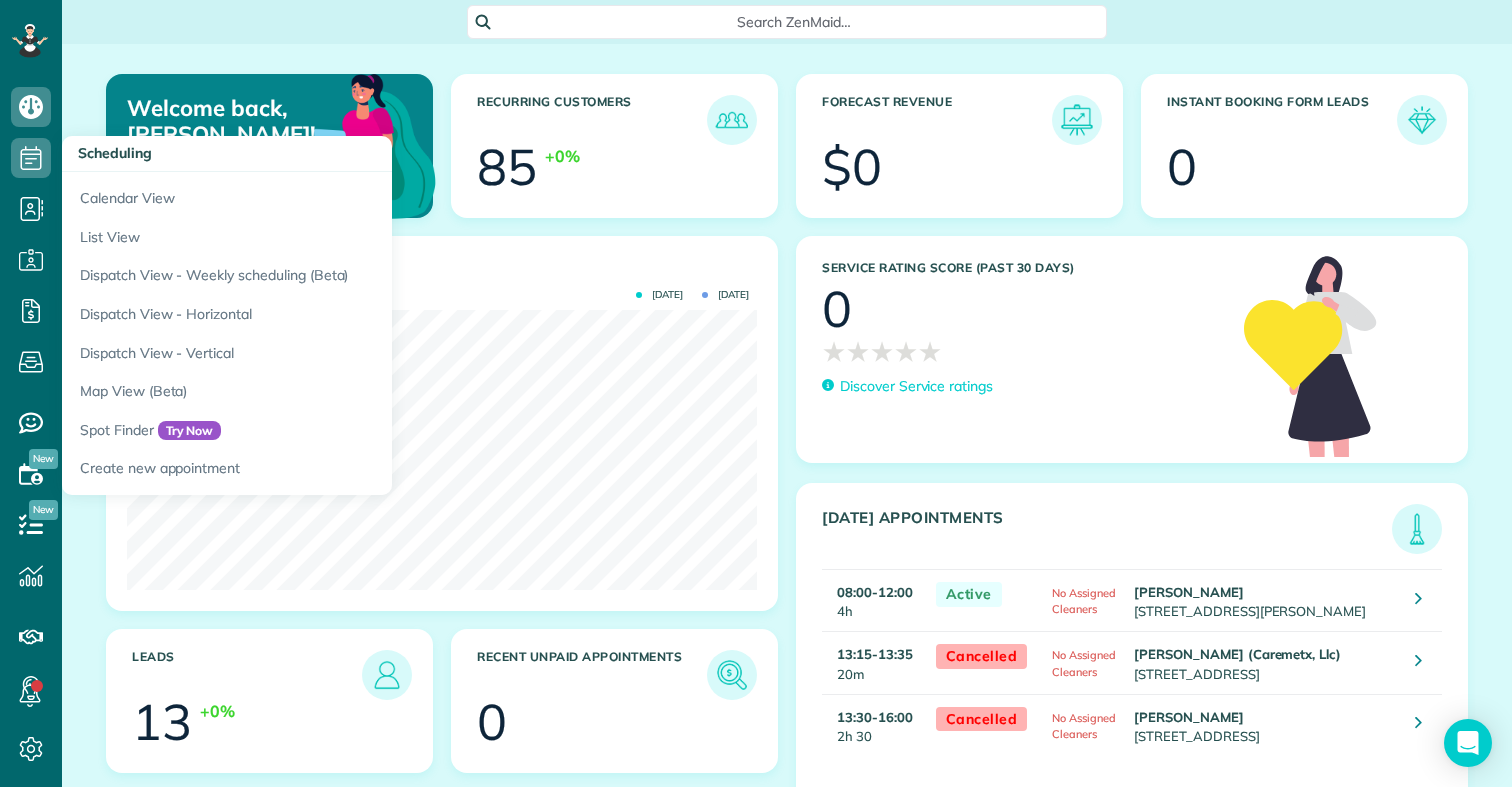 click 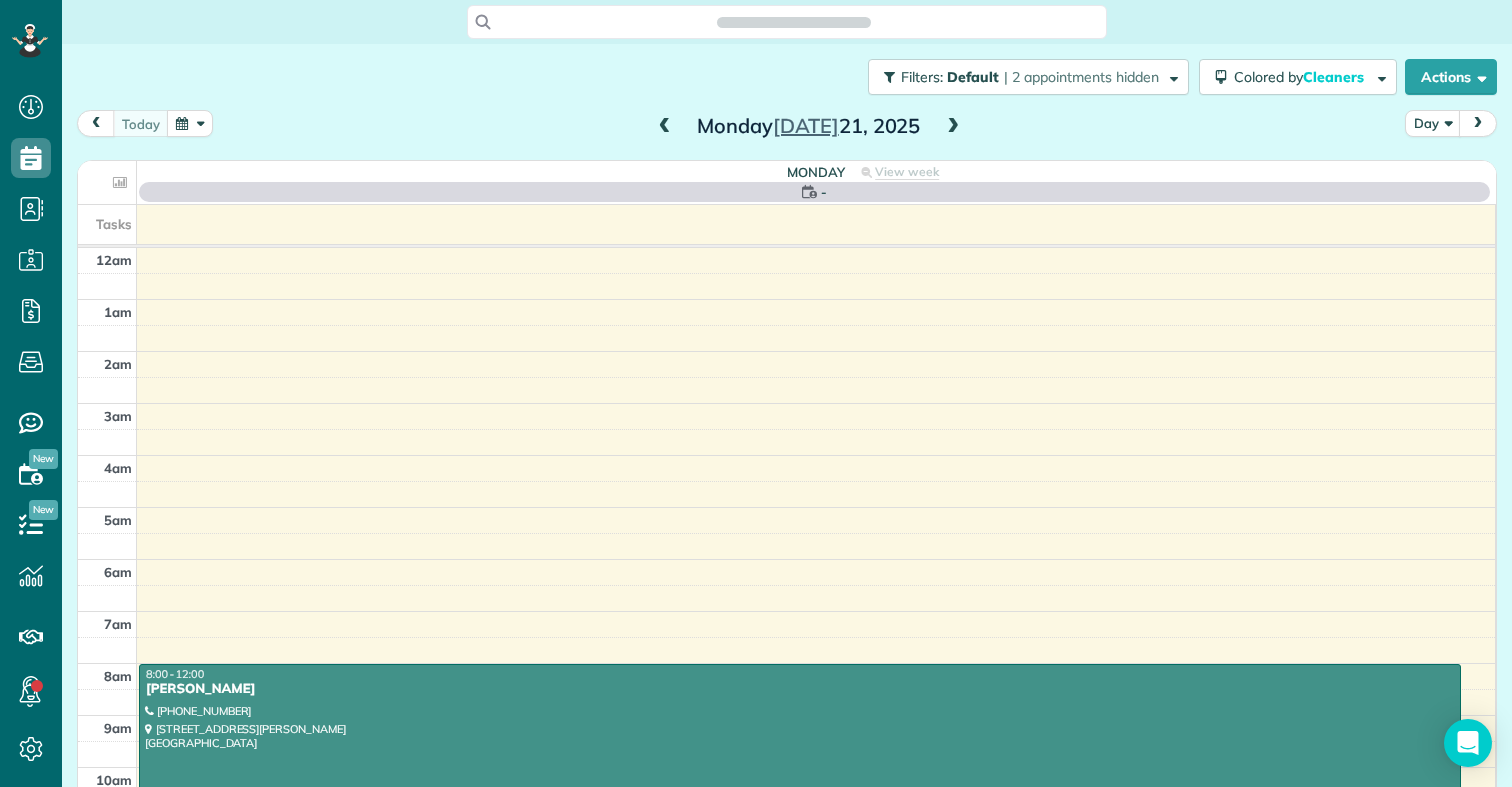 click at bounding box center (107, 182) 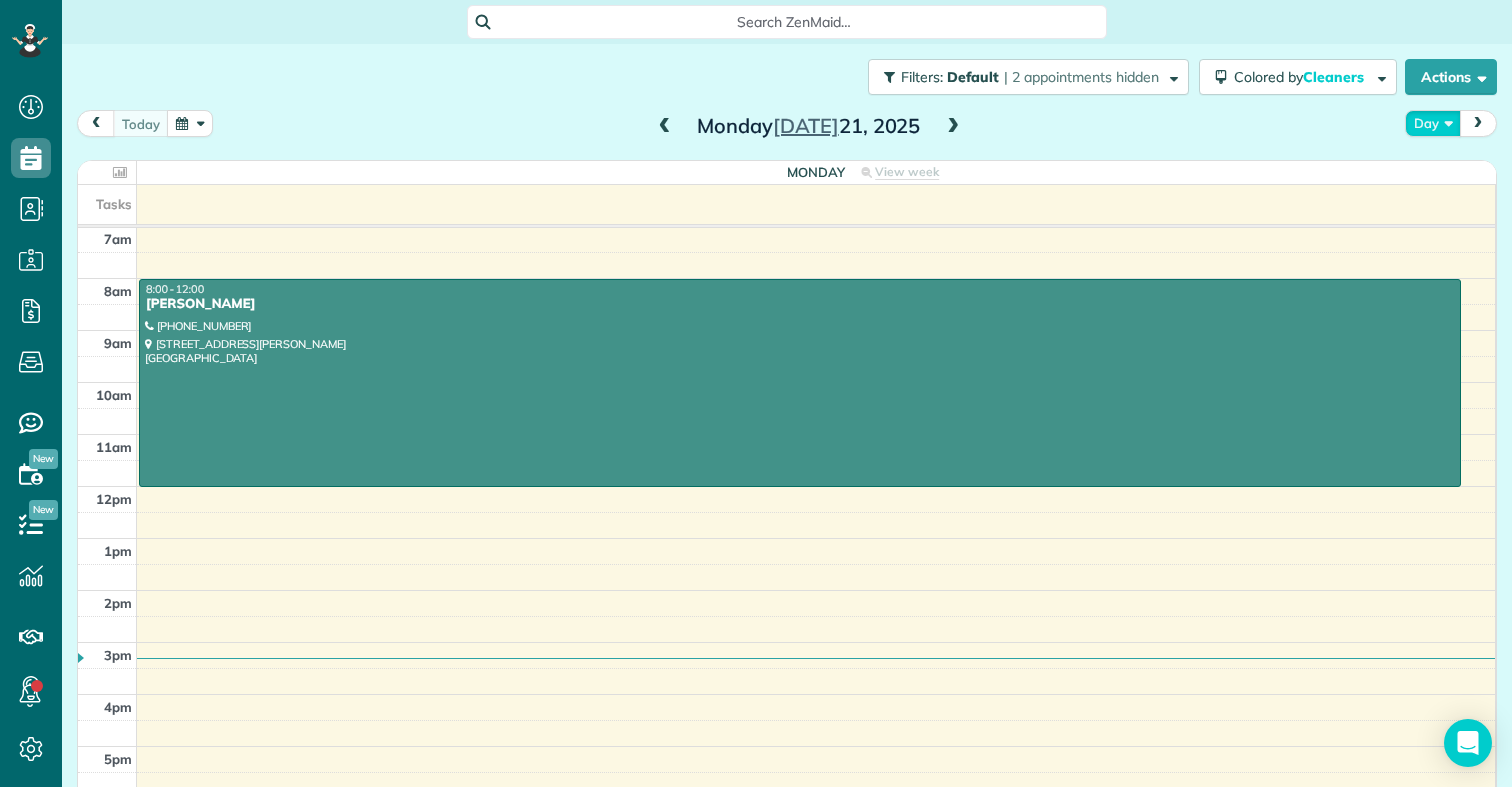 click on "Day" at bounding box center (1433, 123) 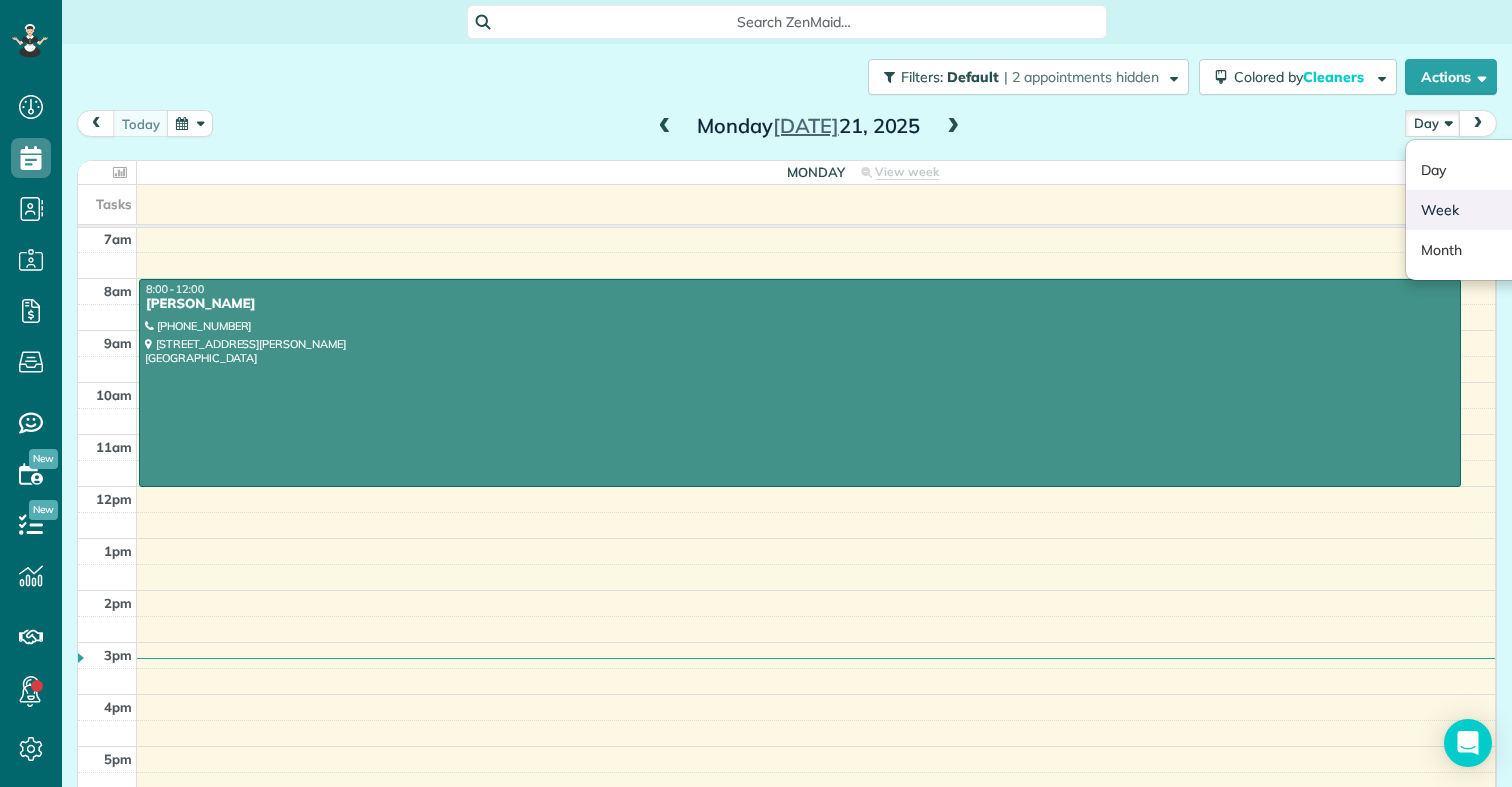 click on "Week" at bounding box center [1485, 210] 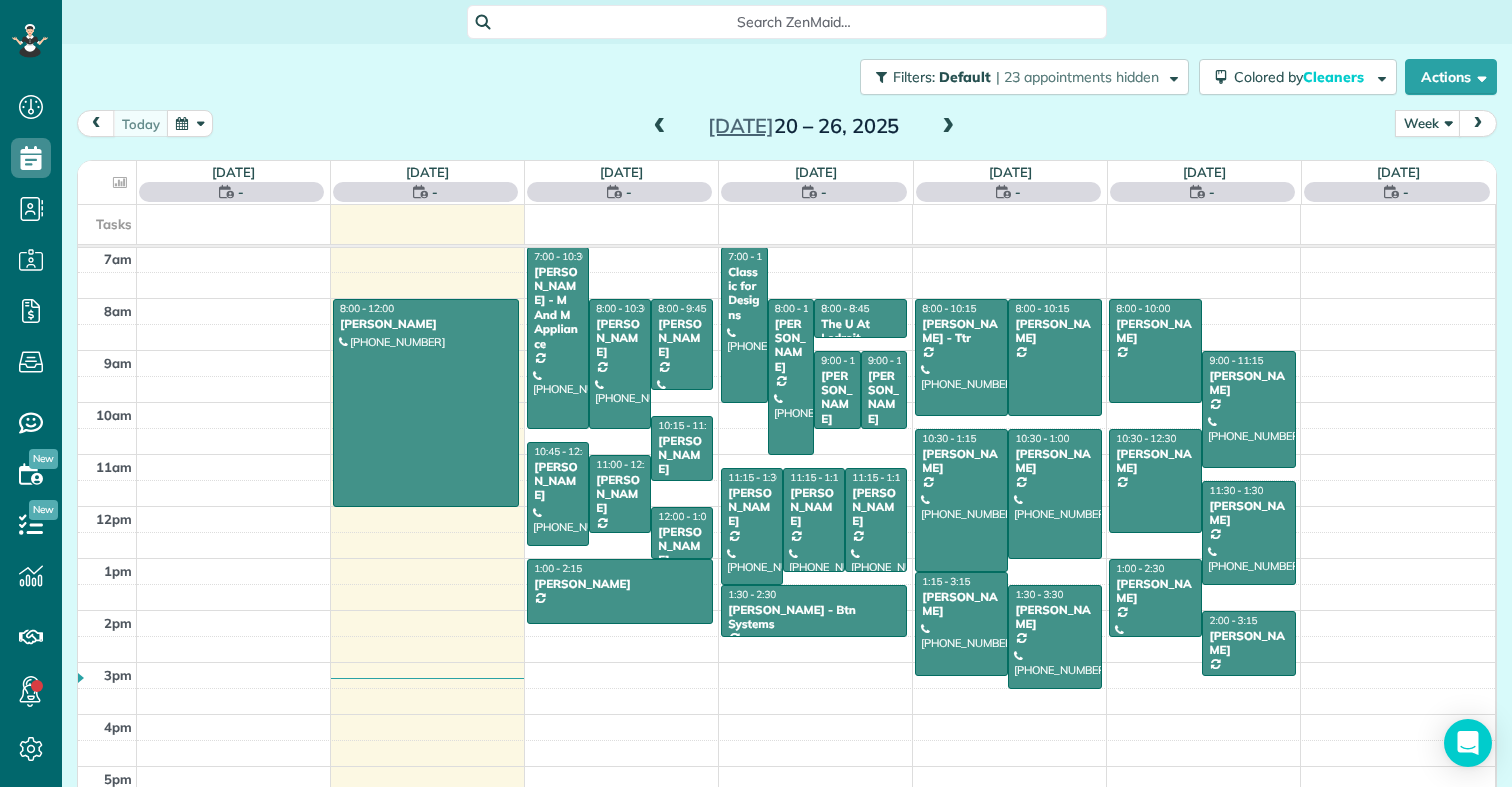 scroll, scrollTop: 365, scrollLeft: 0, axis: vertical 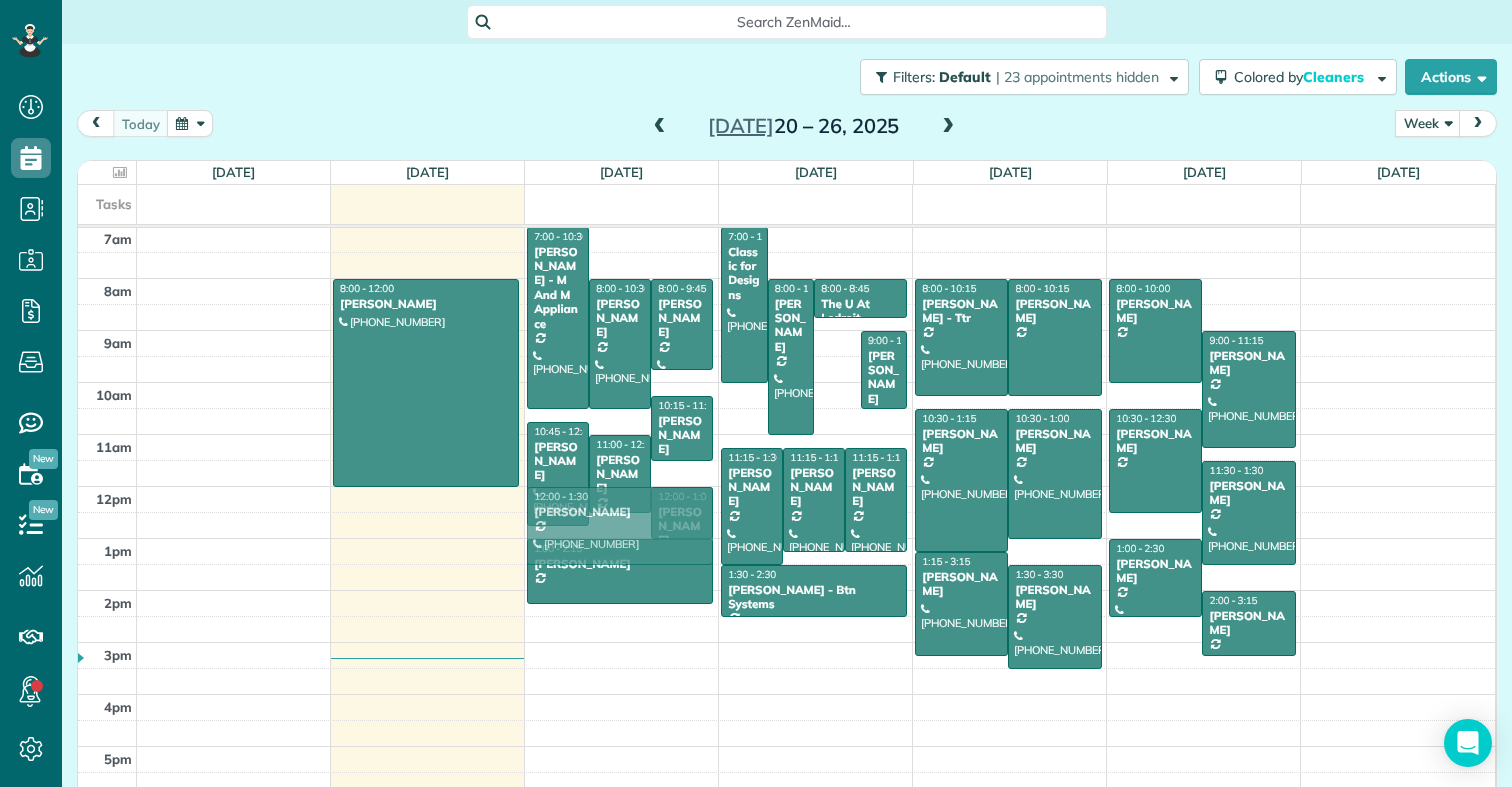 drag, startPoint x: 842, startPoint y: 389, endPoint x: 634, endPoint y: 546, distance: 260.60123 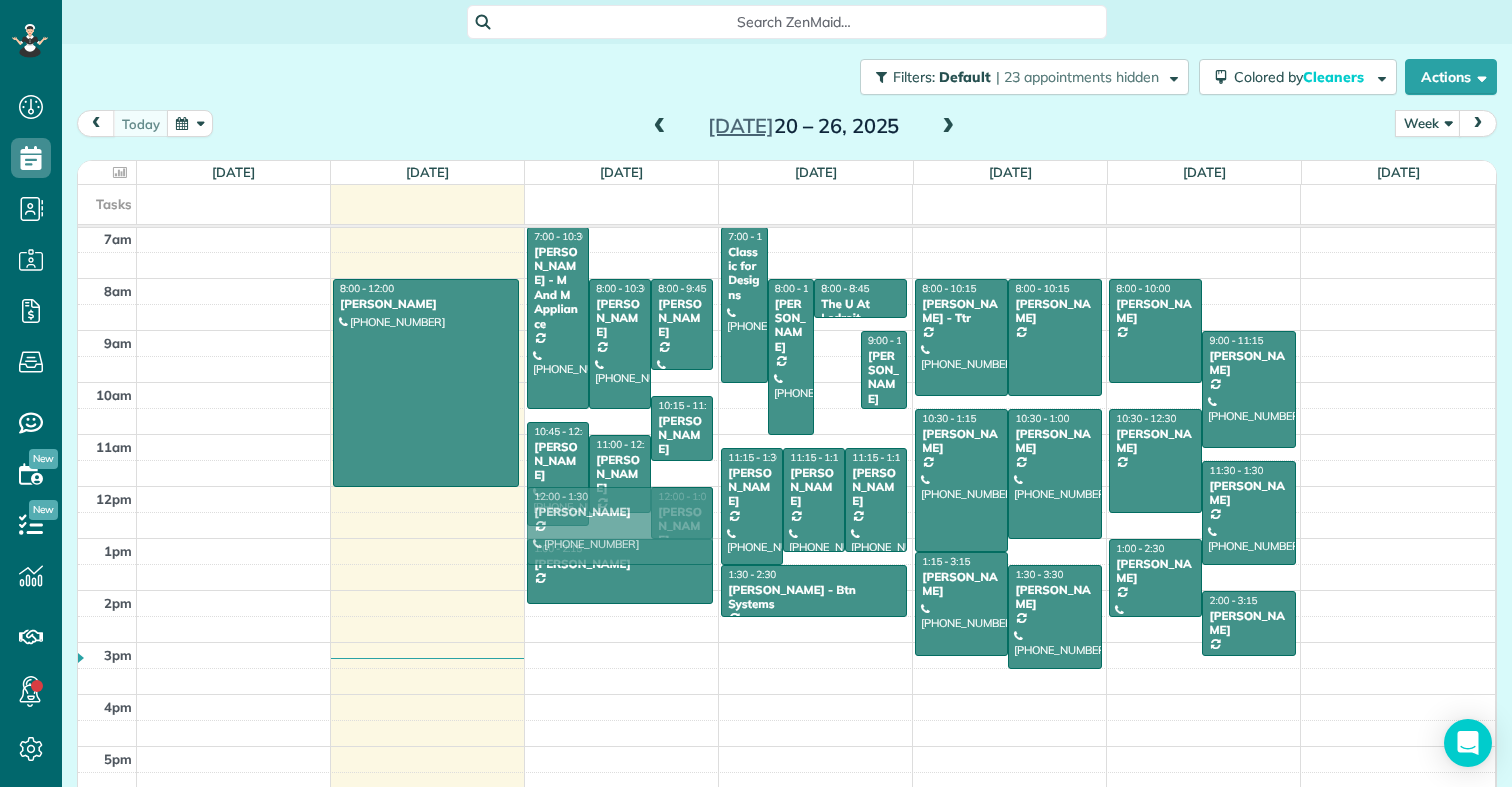 scroll, scrollTop: 350, scrollLeft: 0, axis: vertical 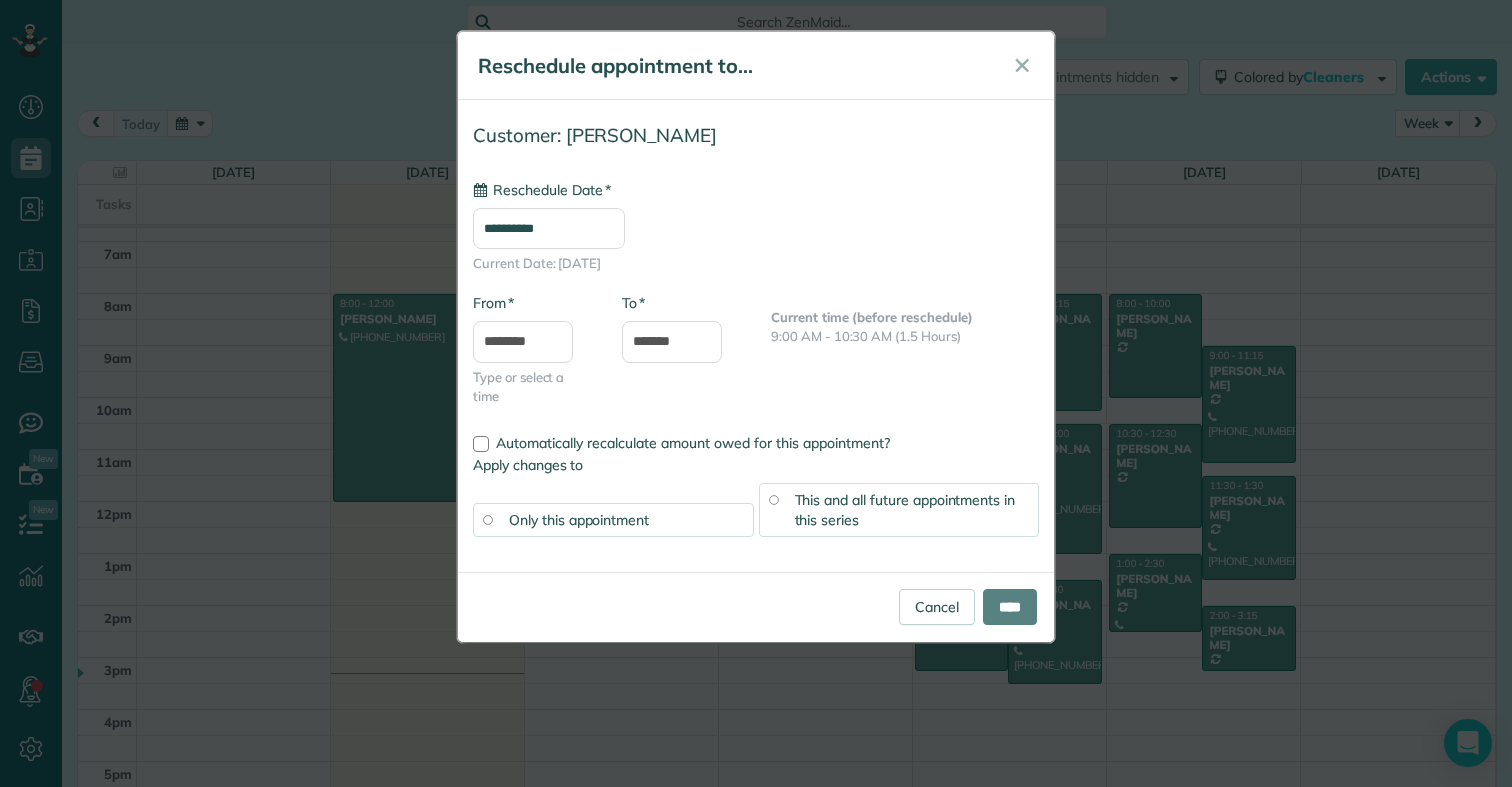 type on "**********" 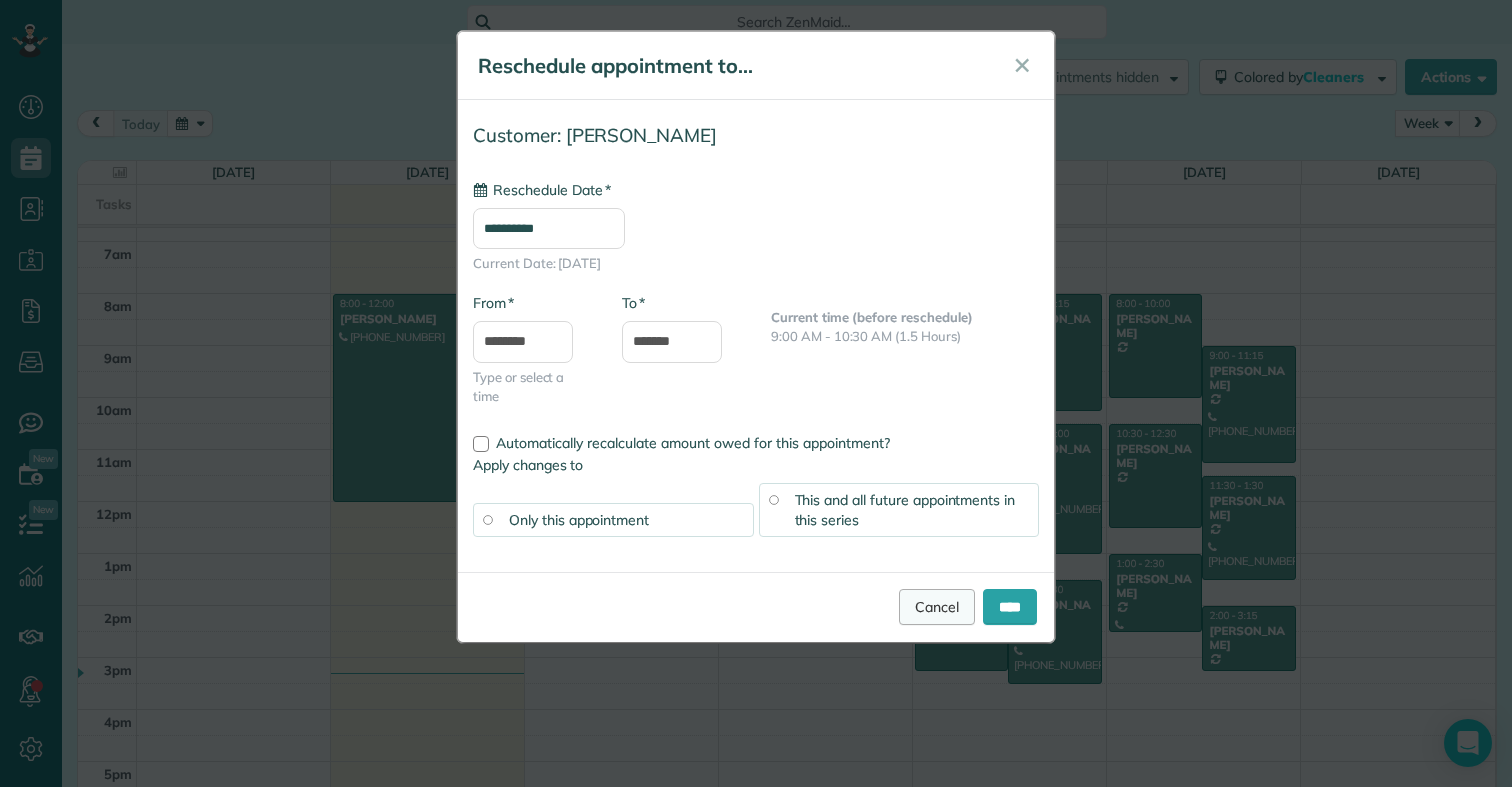 click on "Cancel" at bounding box center [937, 607] 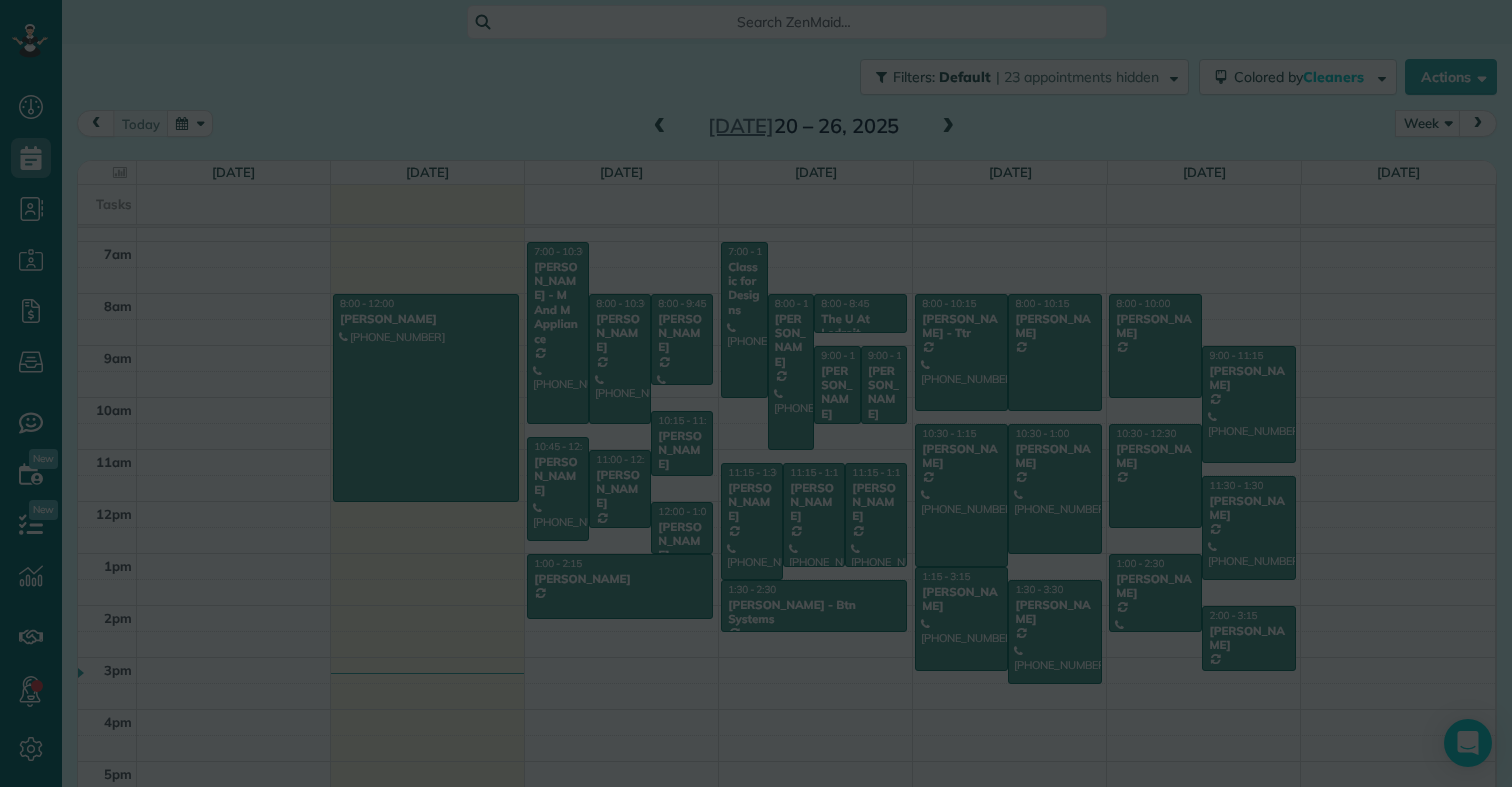 scroll, scrollTop: 350, scrollLeft: 0, axis: vertical 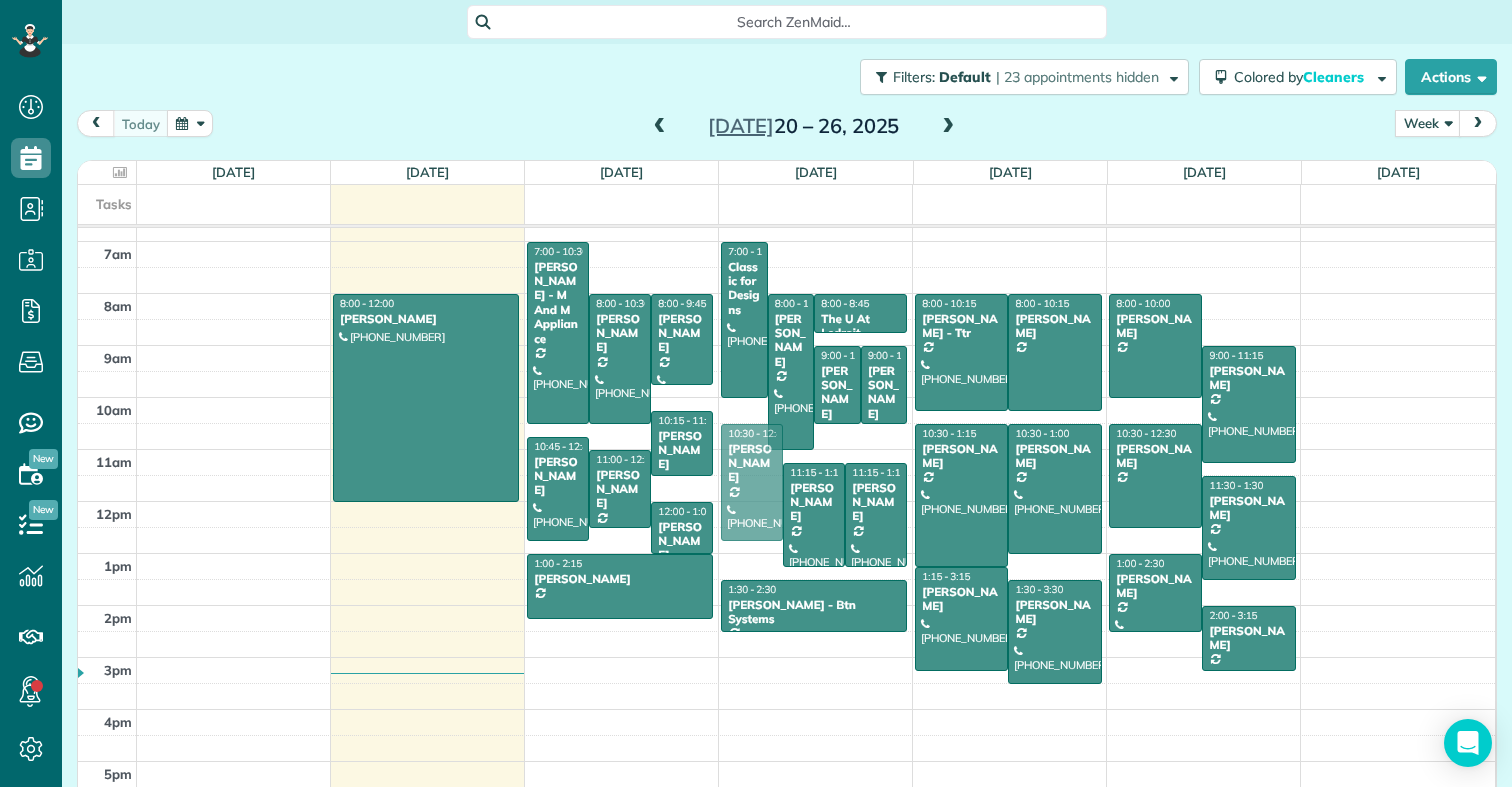 drag, startPoint x: 748, startPoint y: 476, endPoint x: 733, endPoint y: 440, distance: 39 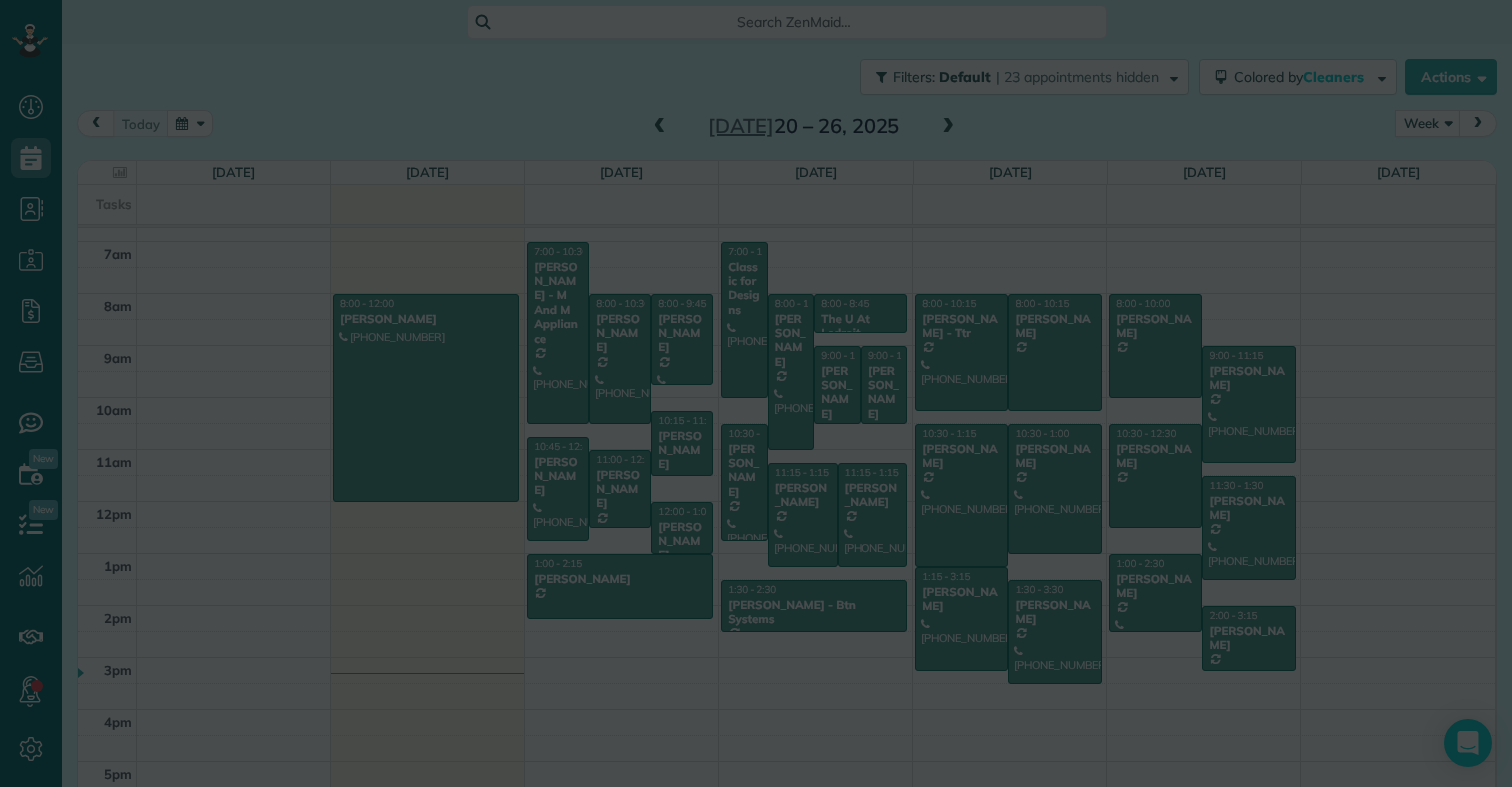 scroll, scrollTop: 350, scrollLeft: 0, axis: vertical 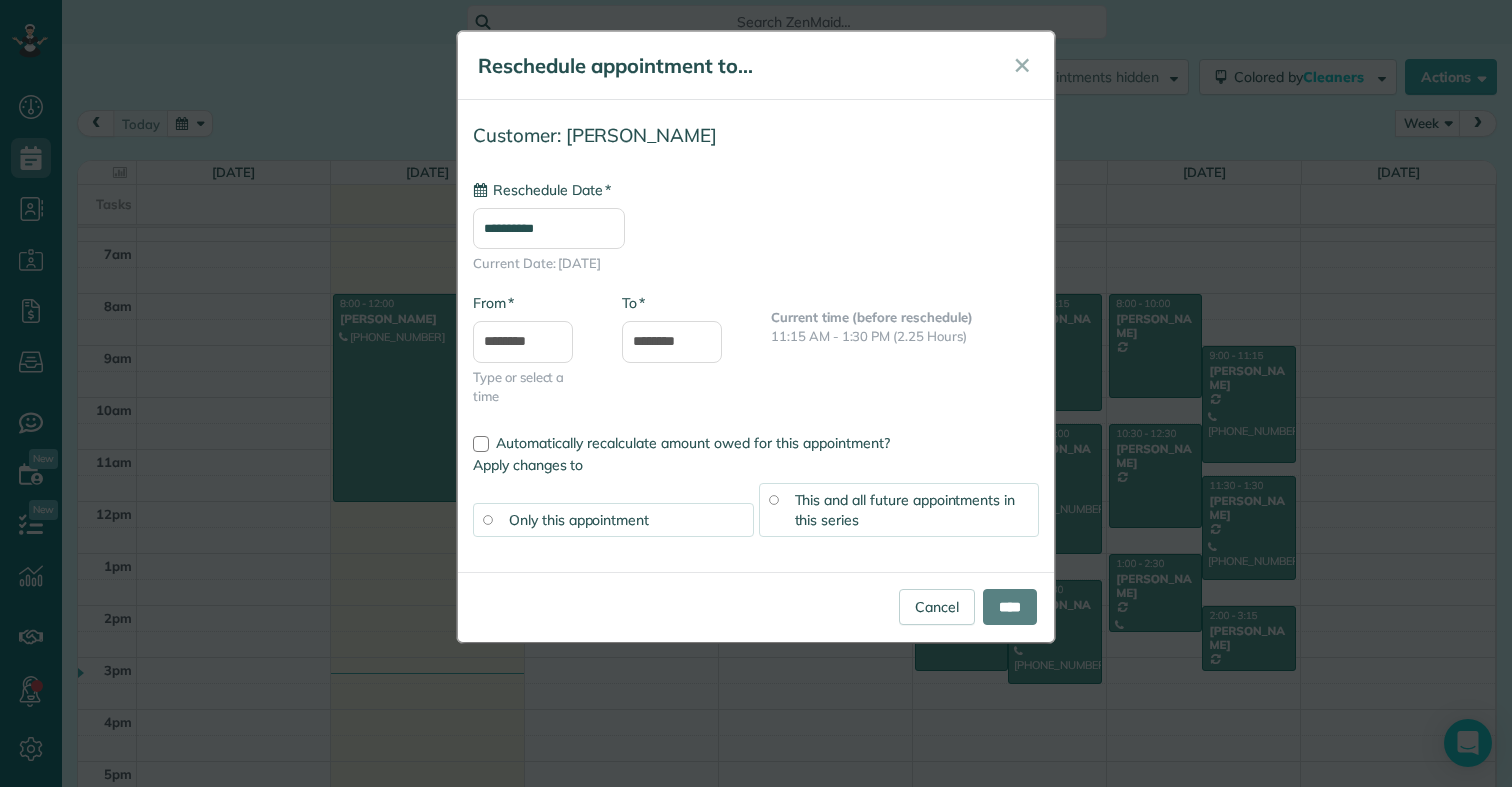 type on "**********" 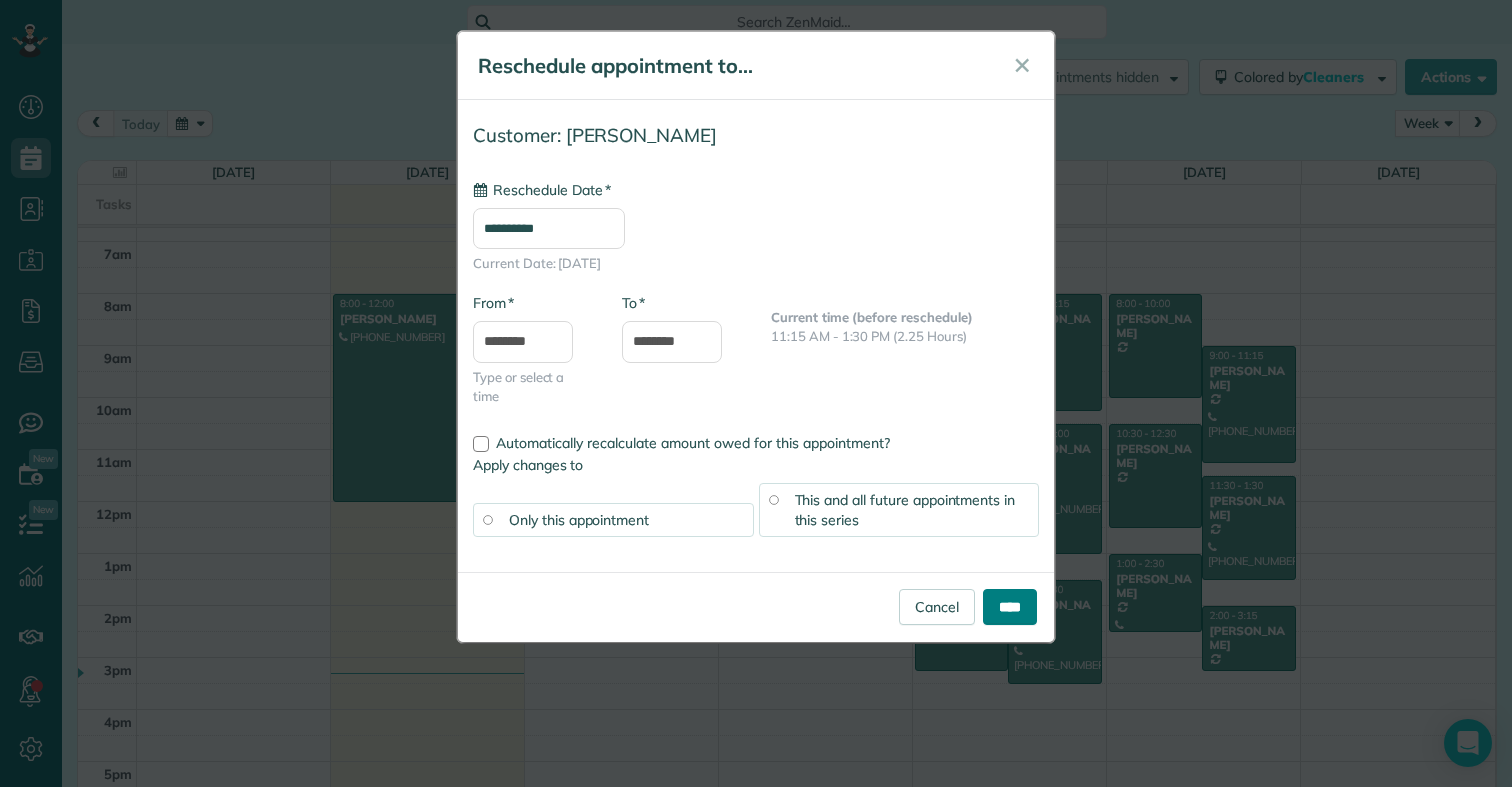 click on "****" at bounding box center (1010, 607) 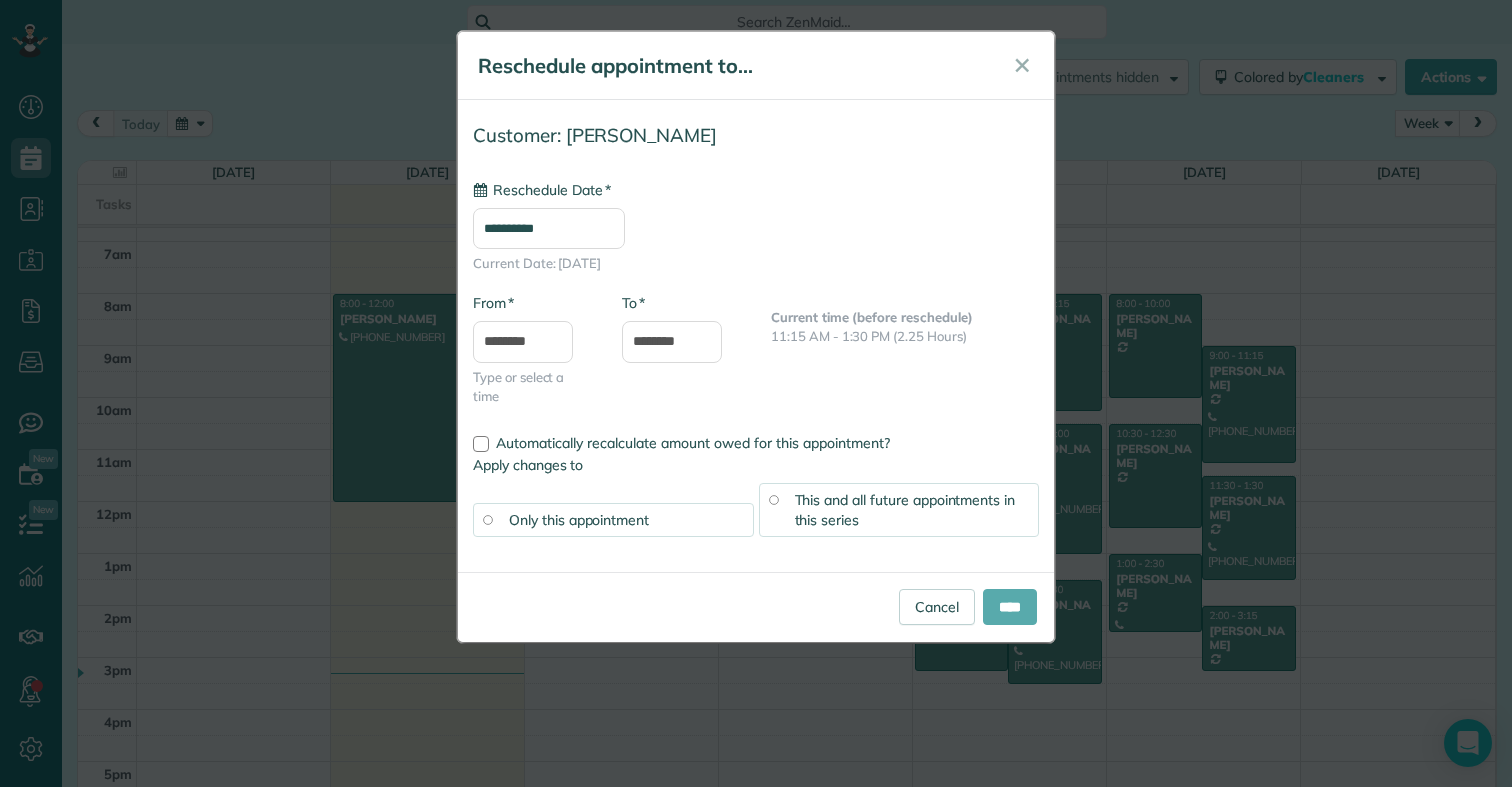 click on "****" at bounding box center (1010, 607) 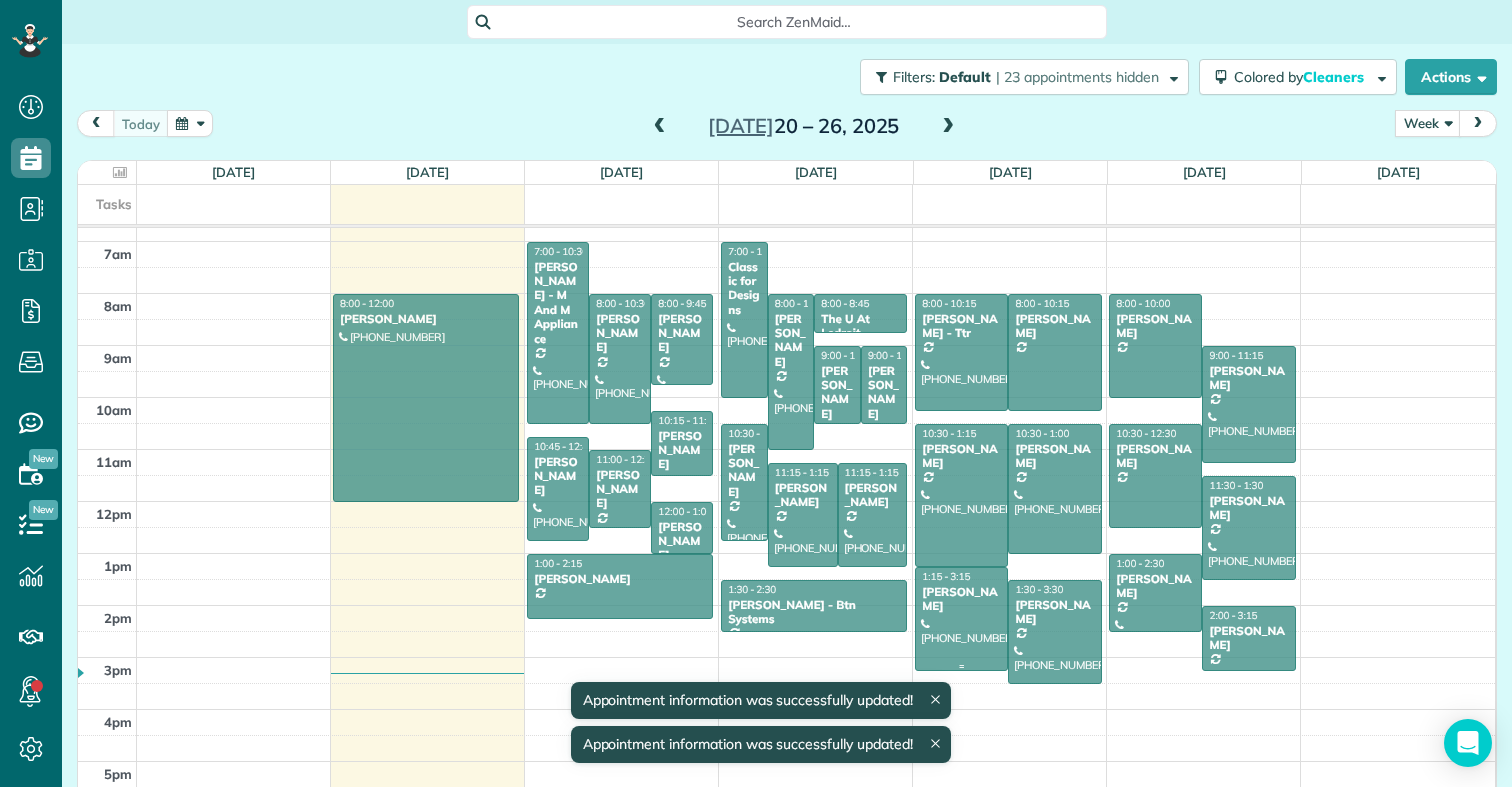 scroll, scrollTop: 350, scrollLeft: 0, axis: vertical 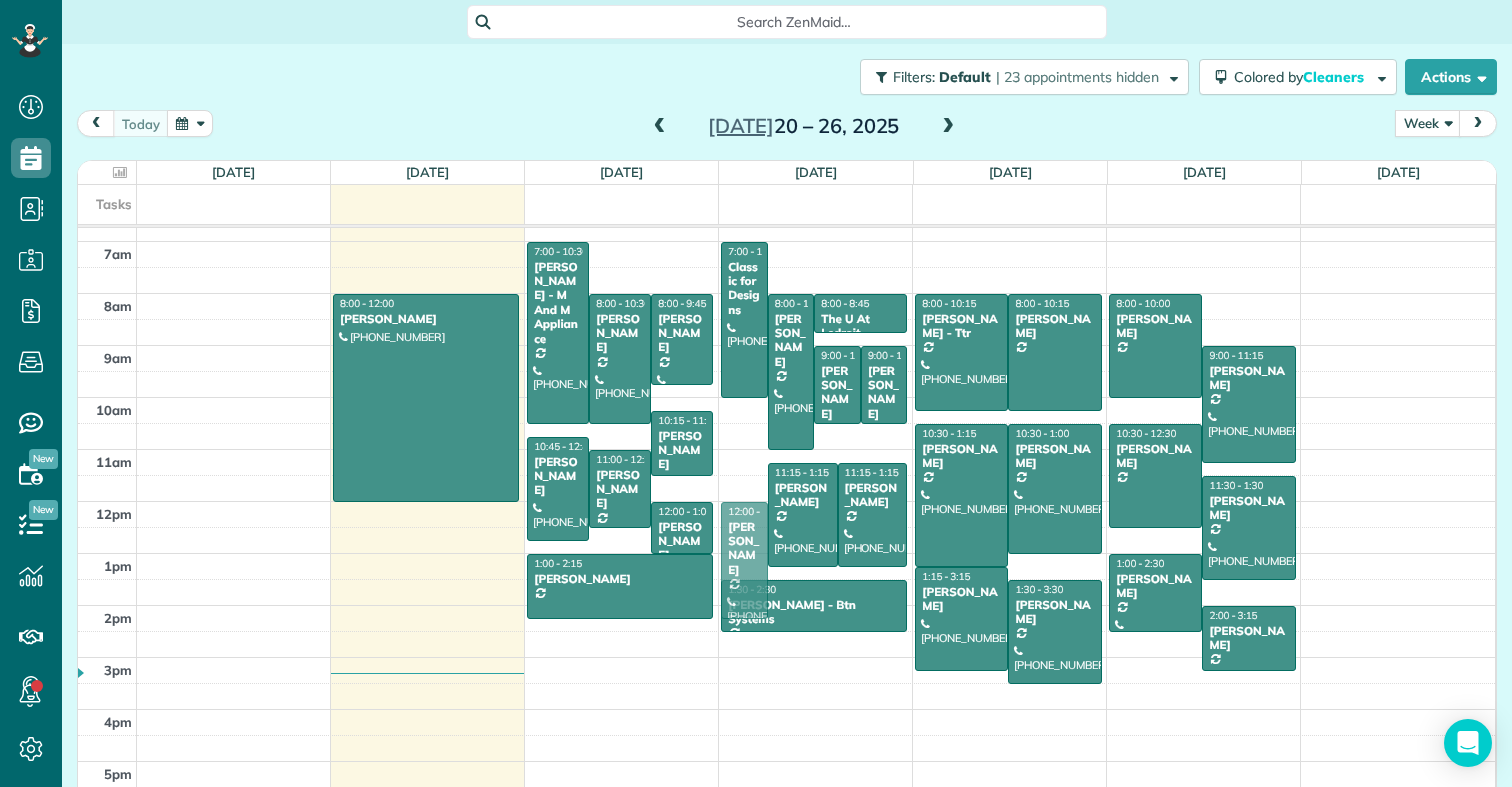 drag, startPoint x: 742, startPoint y: 430, endPoint x: 737, endPoint y: 505, distance: 75.16648 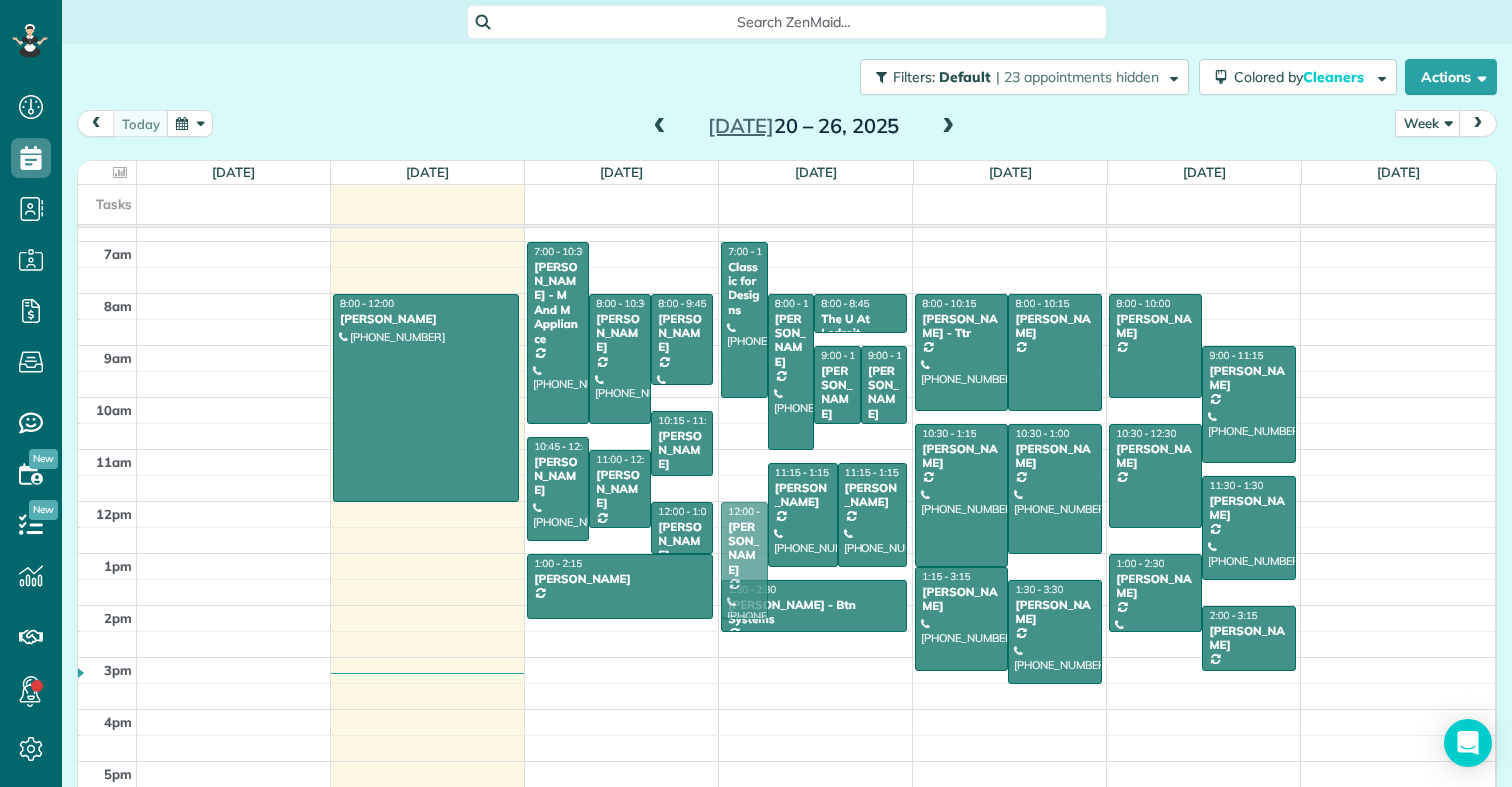 scroll, scrollTop: 350, scrollLeft: 0, axis: vertical 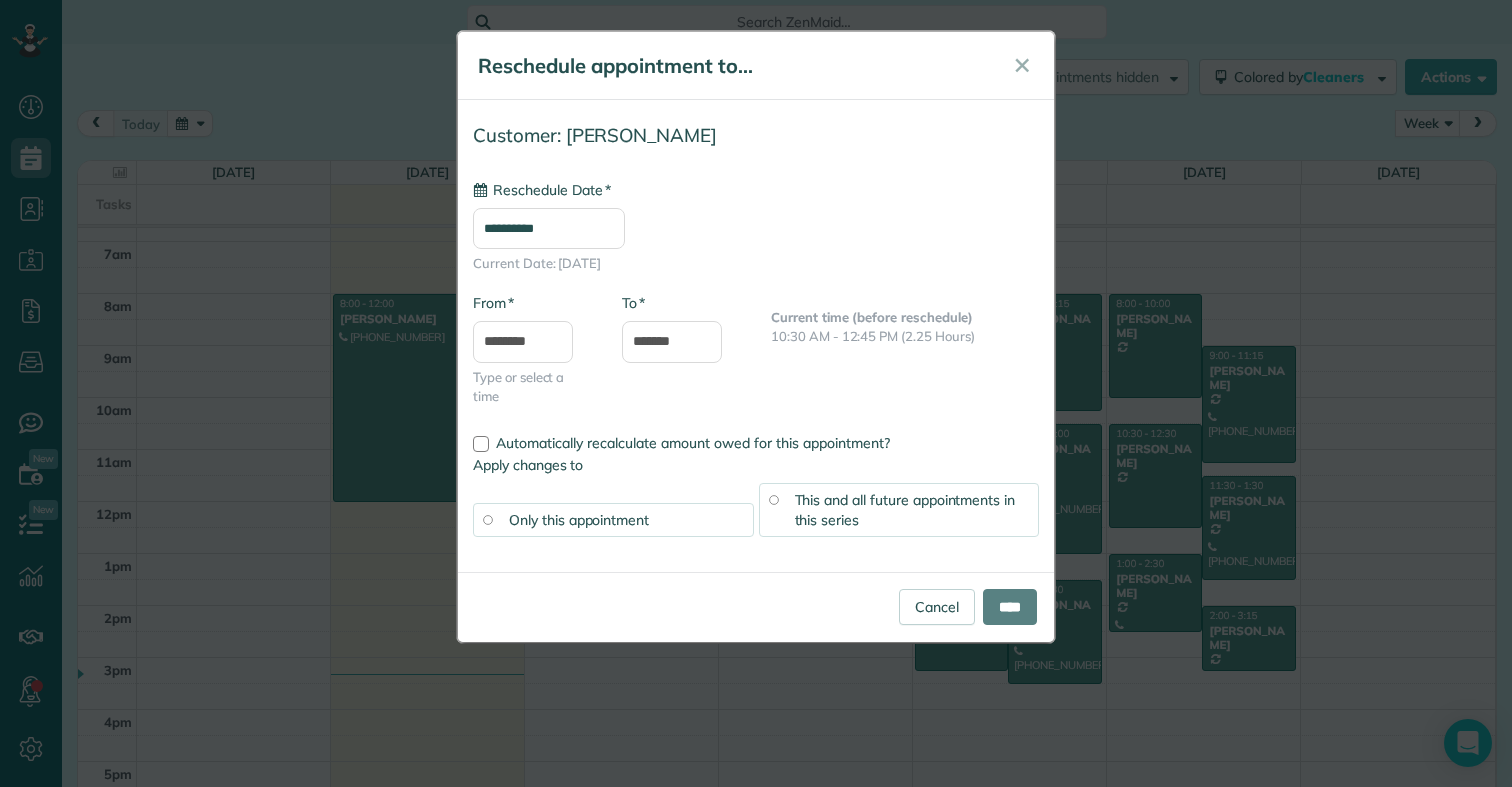 type on "**********" 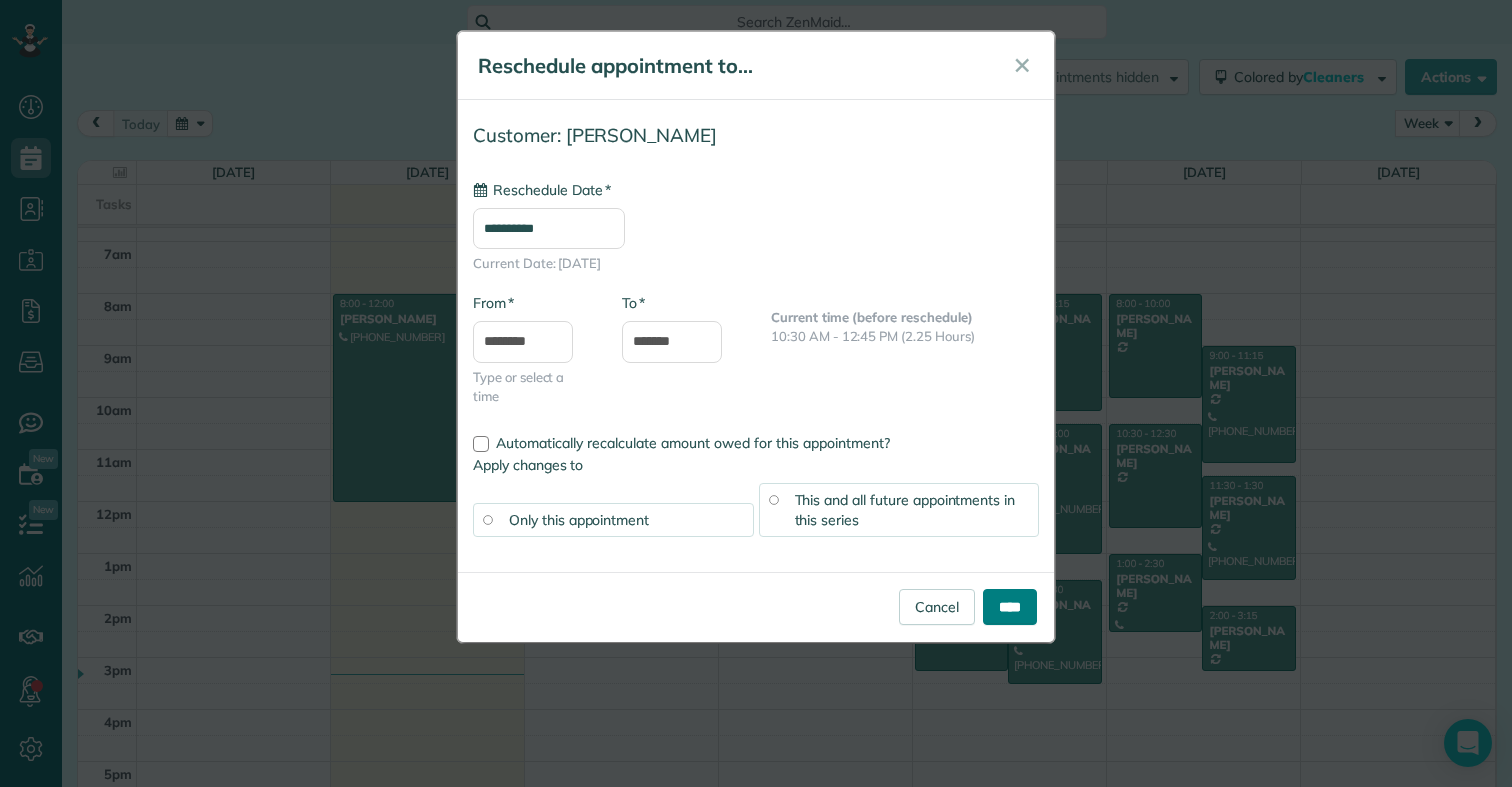 click on "****" at bounding box center (1010, 607) 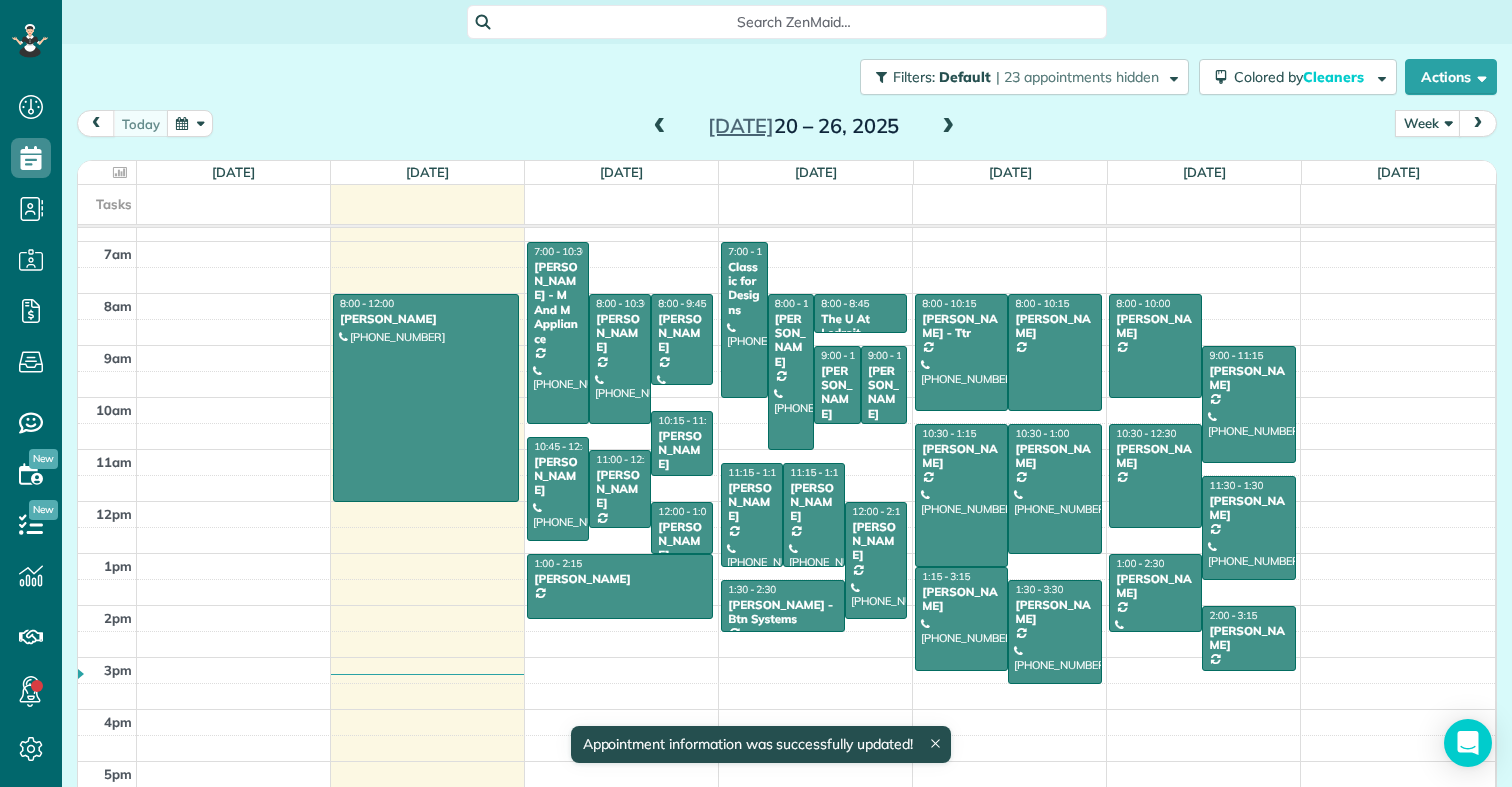 scroll, scrollTop: 350, scrollLeft: 0, axis: vertical 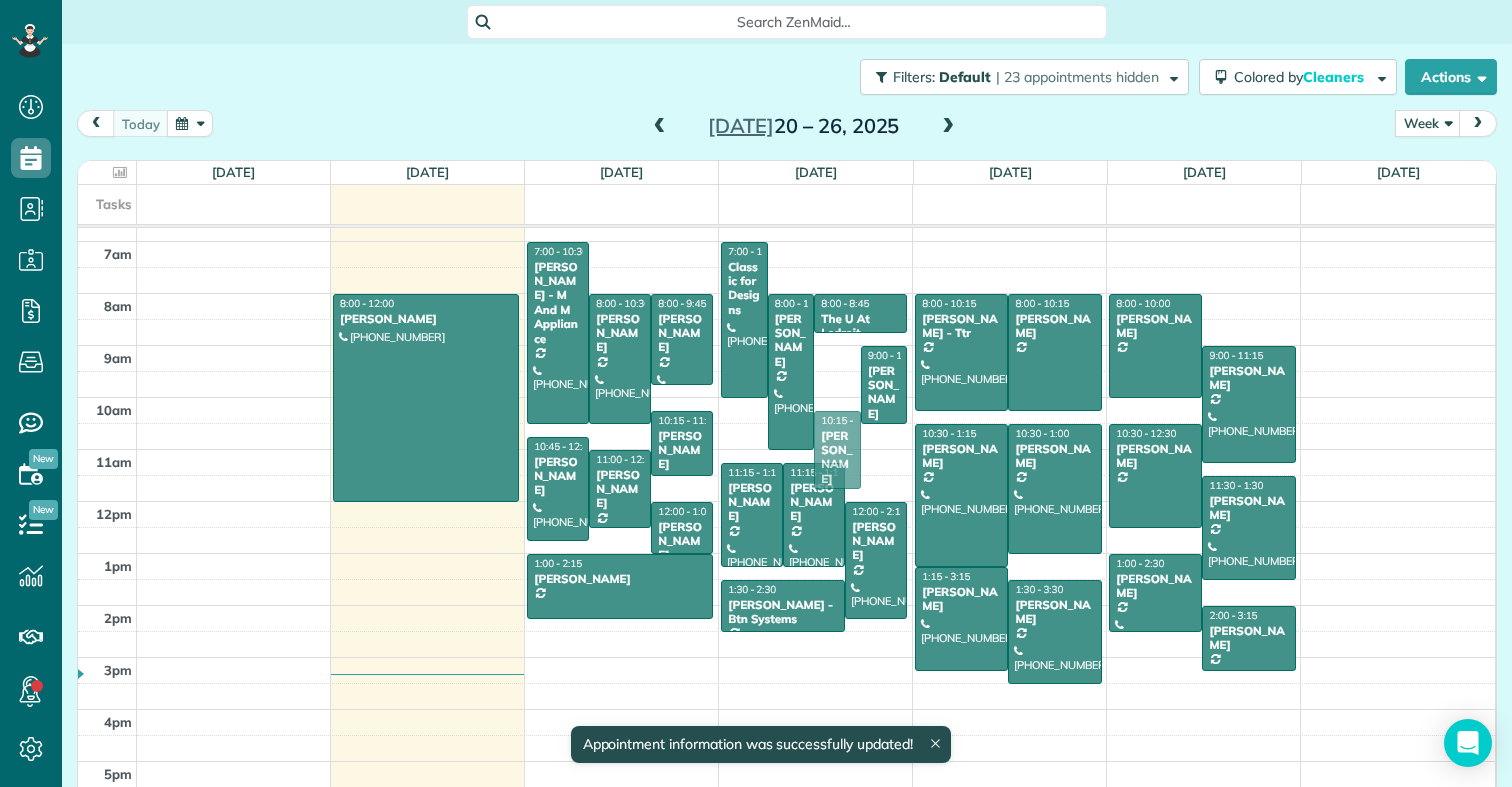 drag, startPoint x: 846, startPoint y: 399, endPoint x: 836, endPoint y: 463, distance: 64.77654 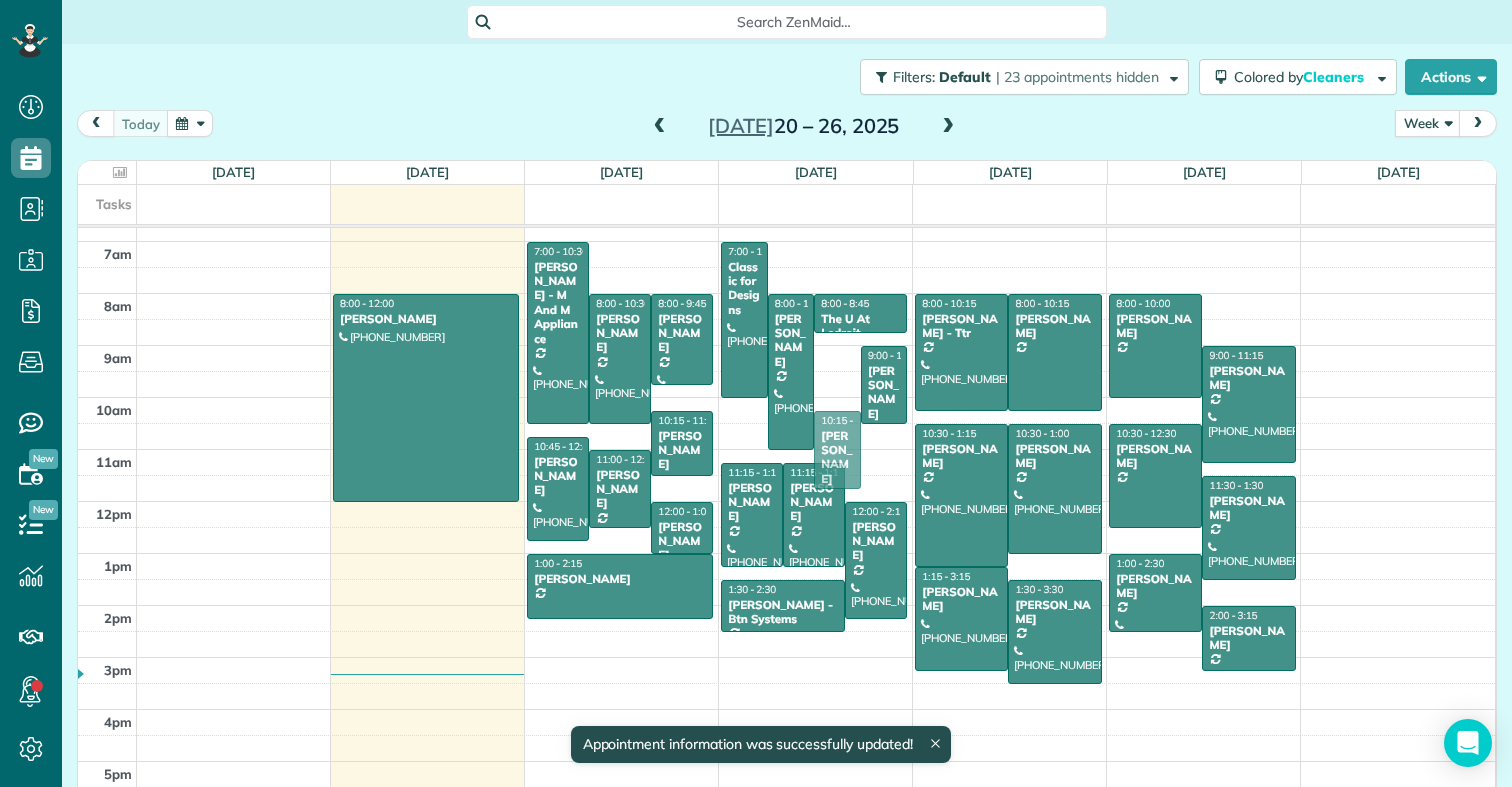 scroll, scrollTop: 350, scrollLeft: 0, axis: vertical 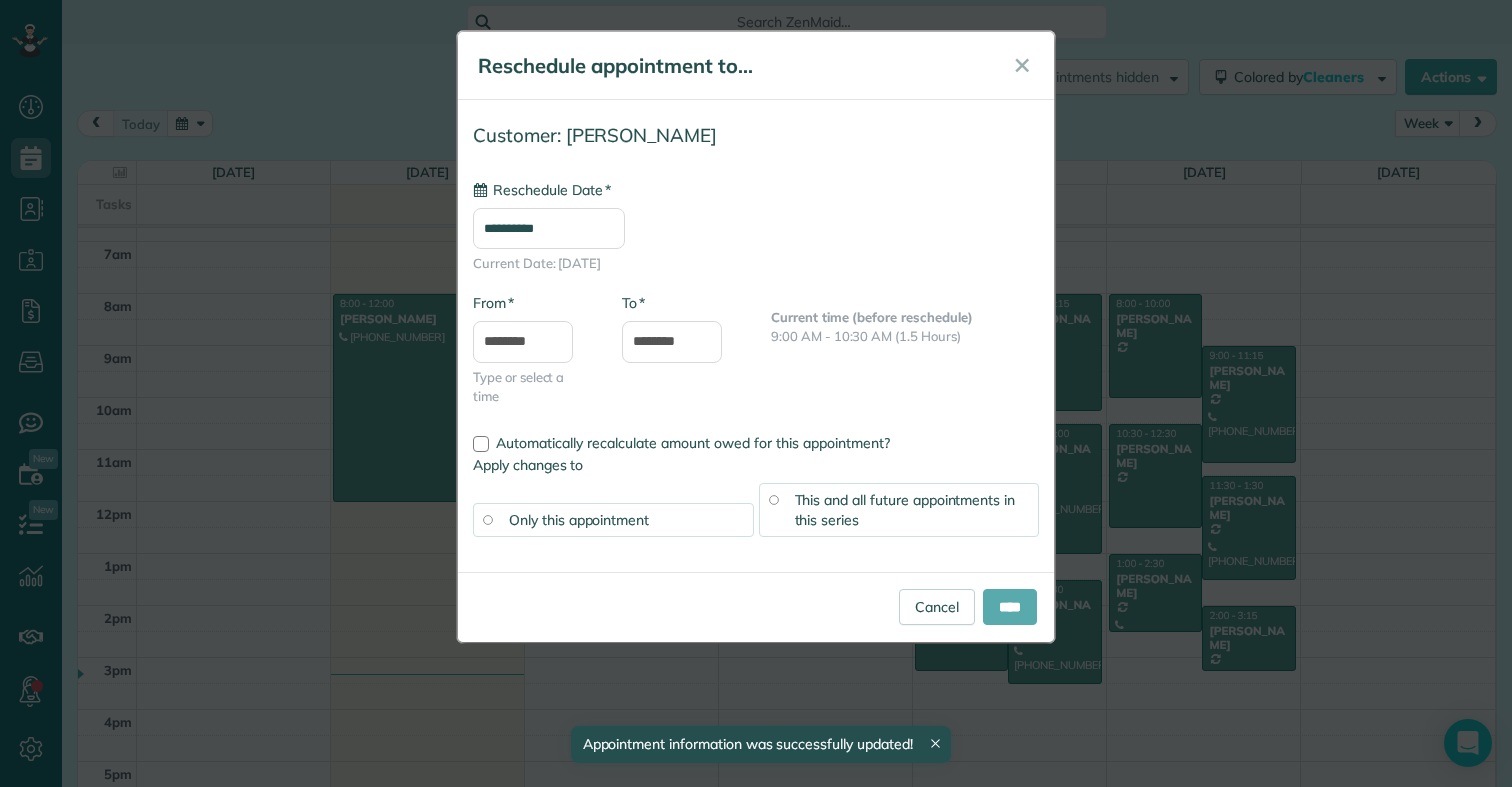 type on "**********" 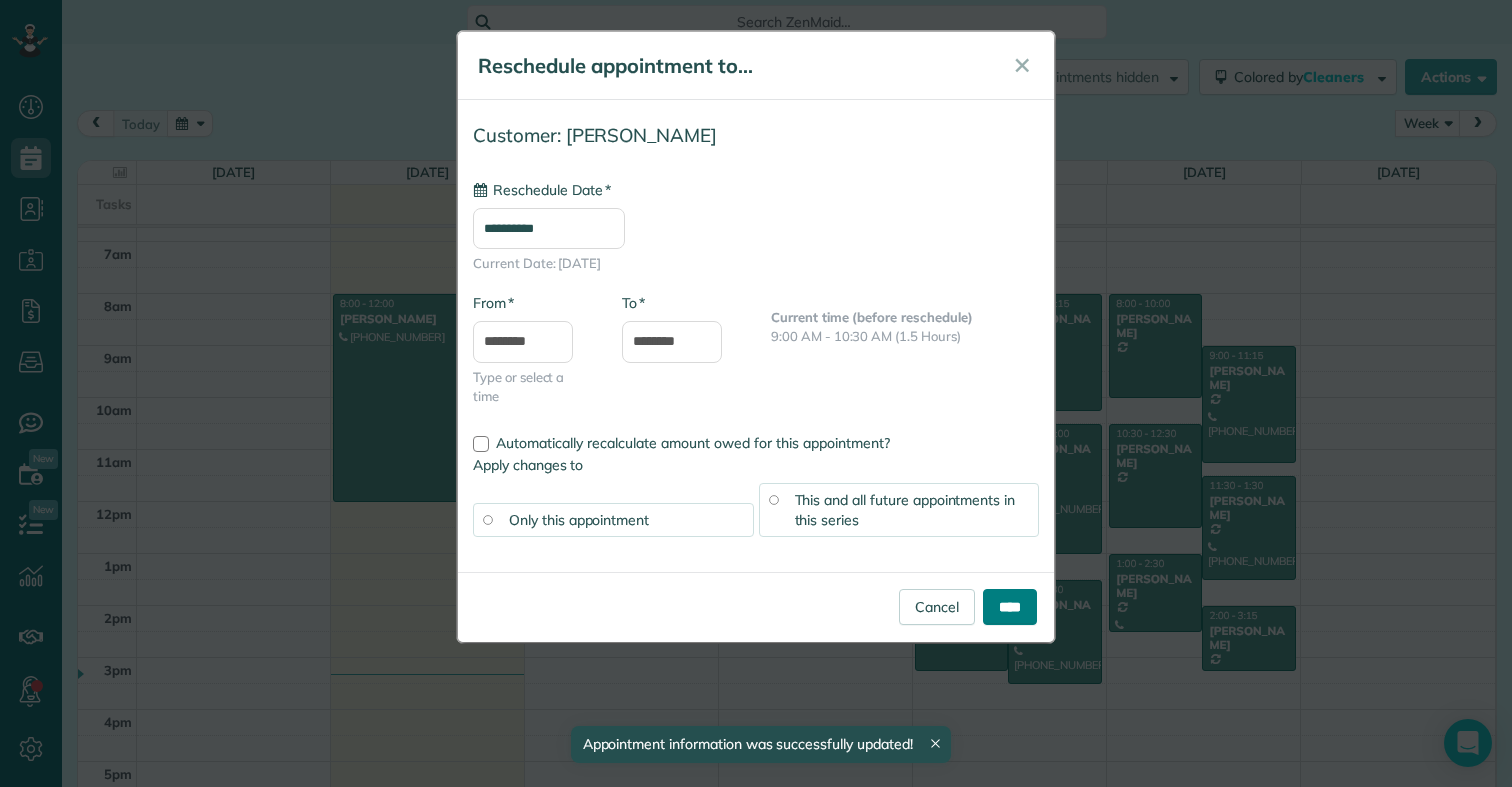 click on "****" at bounding box center (1010, 607) 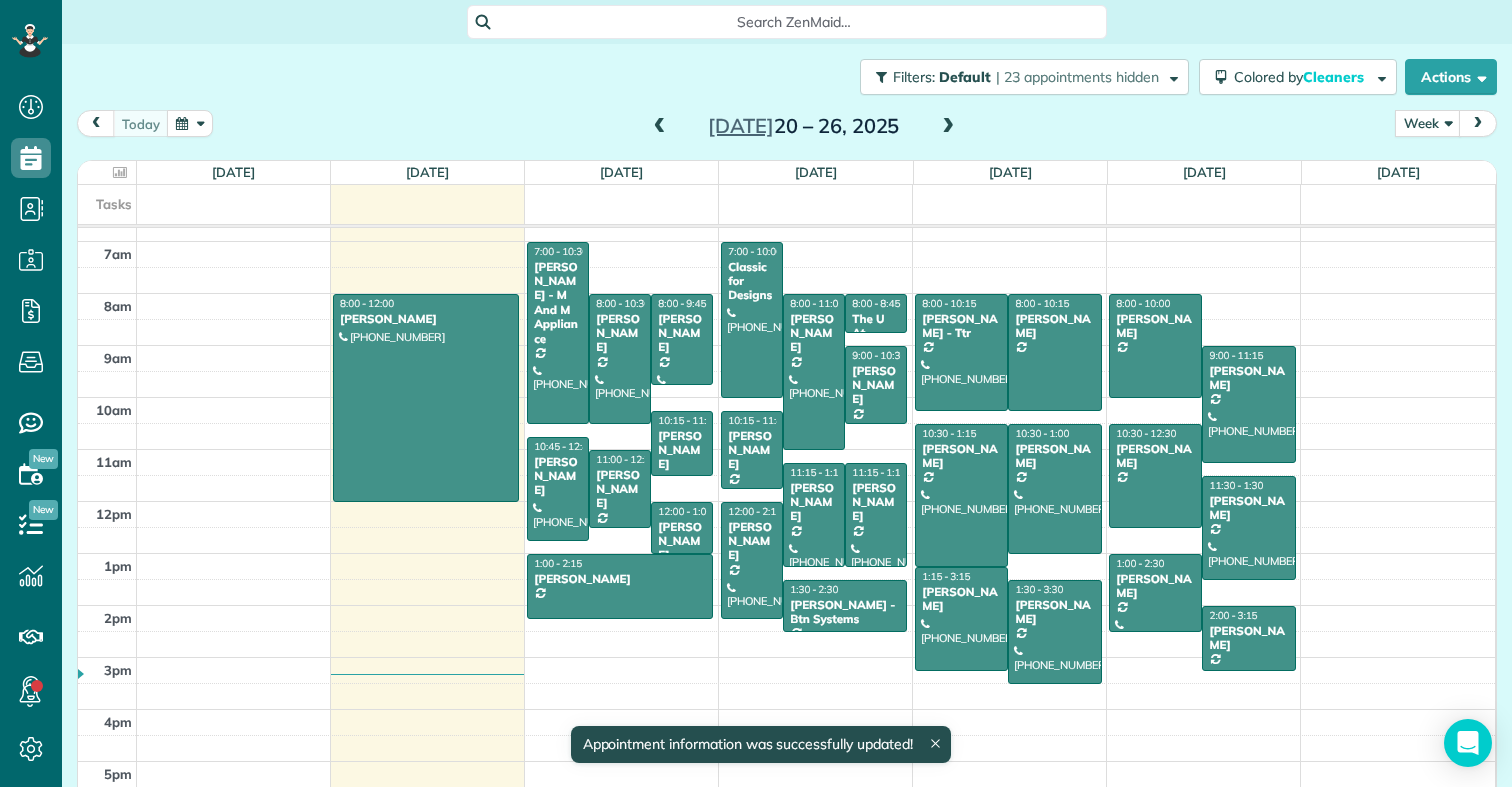 scroll, scrollTop: 350, scrollLeft: 0, axis: vertical 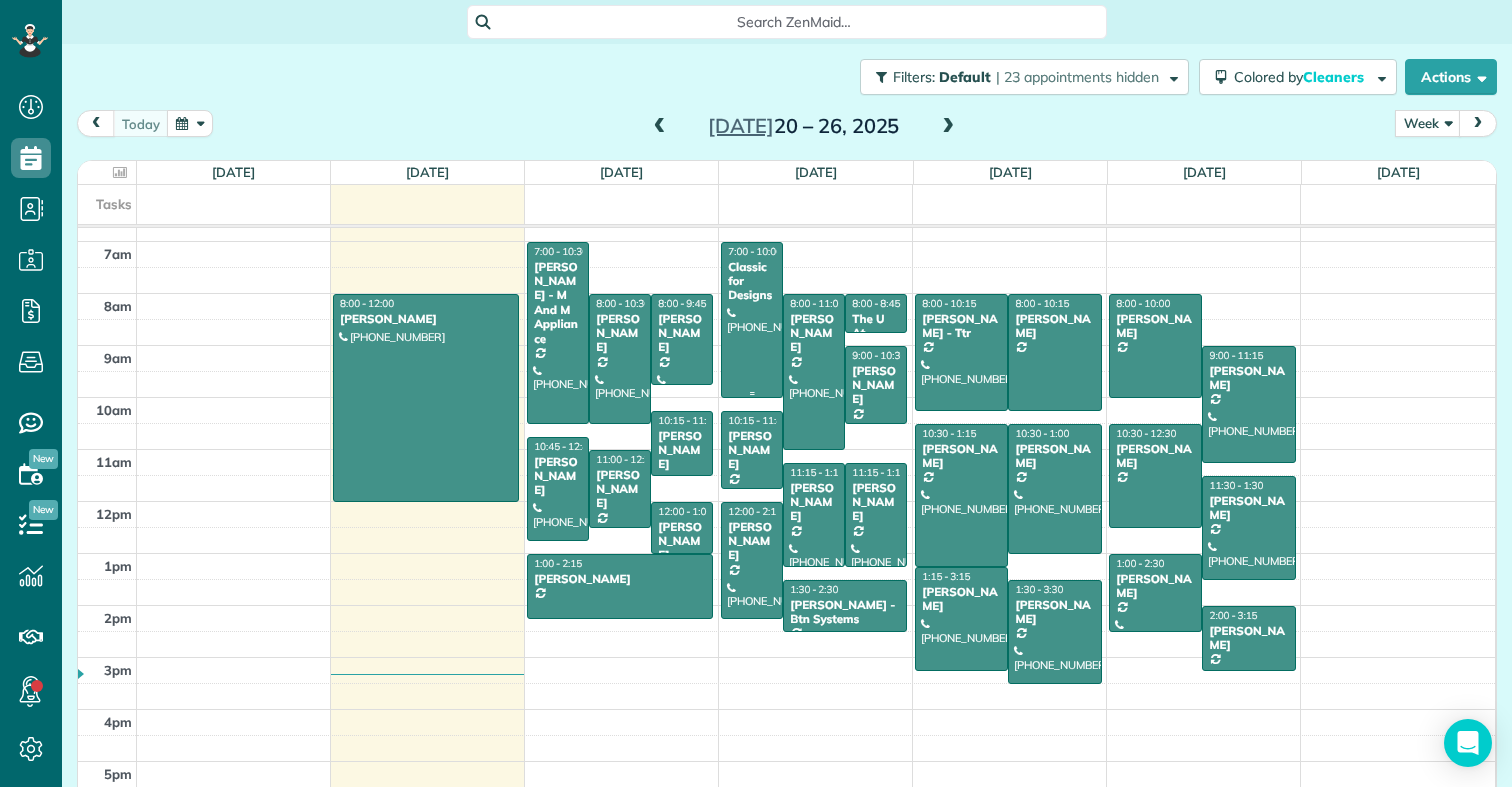 click at bounding box center (752, 320) 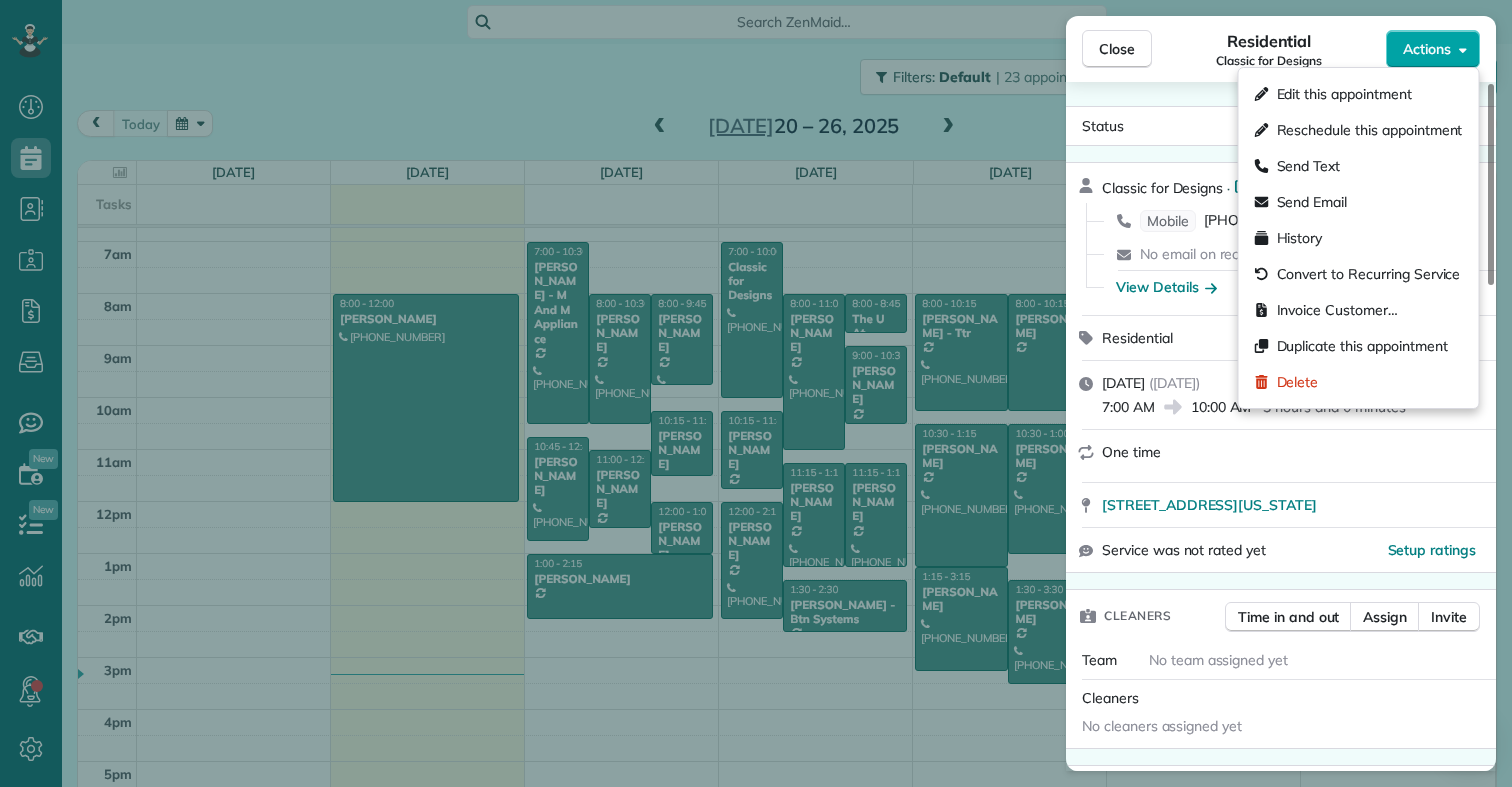 click on "Actions" at bounding box center (1433, 49) 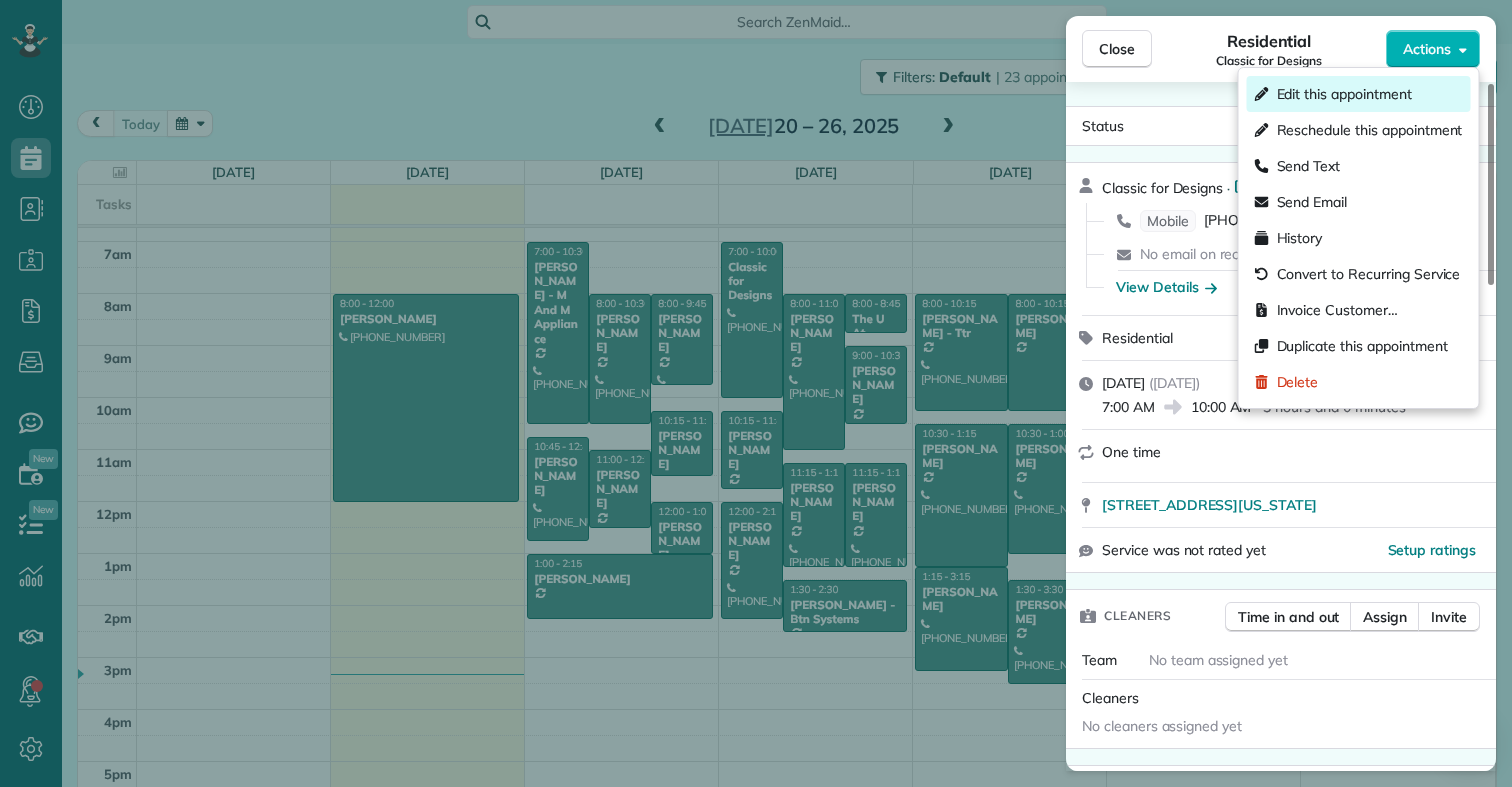 click on "Edit this appointment" at bounding box center (1344, 94) 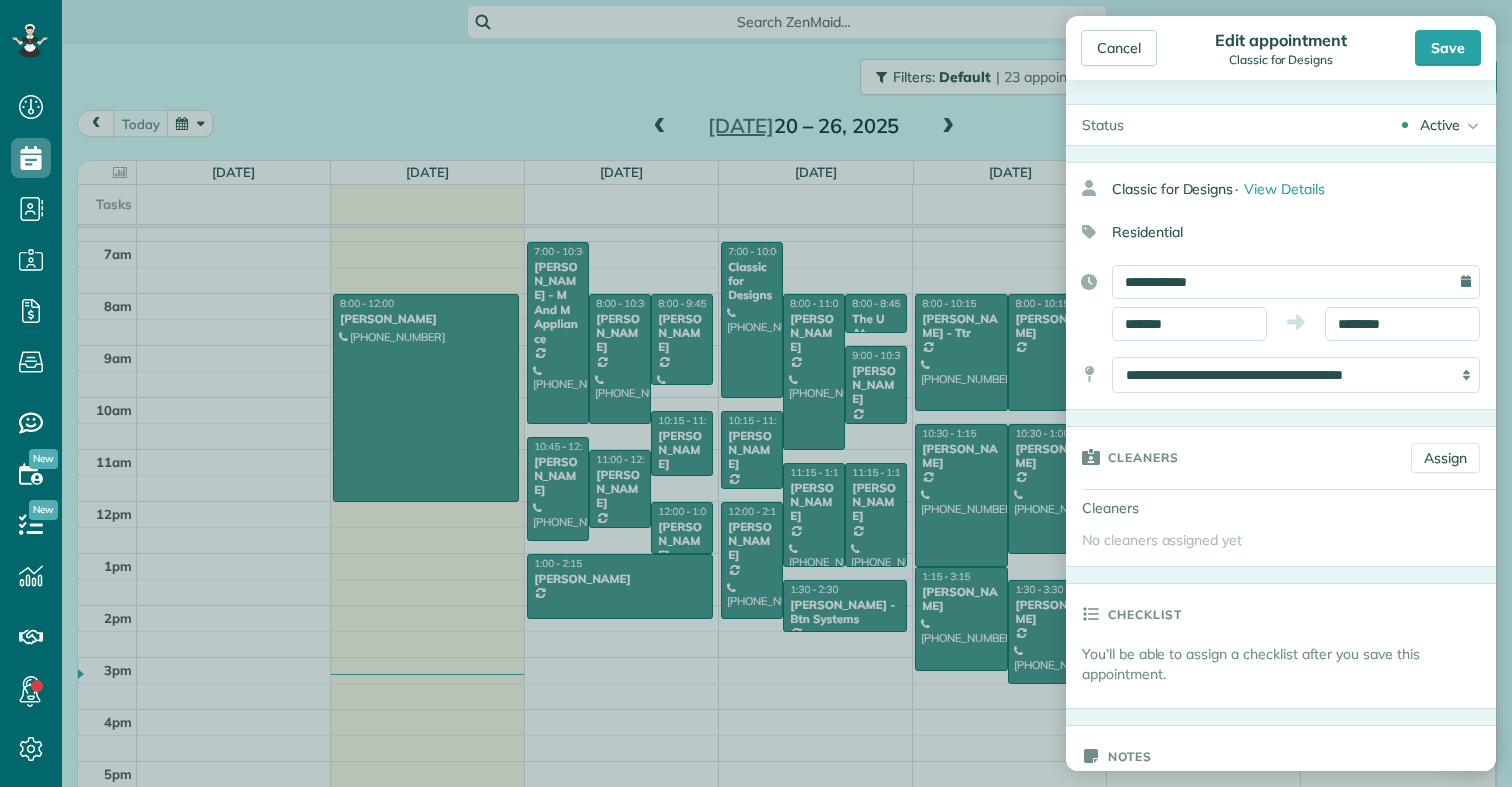 click on "Active
Active
Stand-By
Cancelled
Completed" at bounding box center (1318, 125) 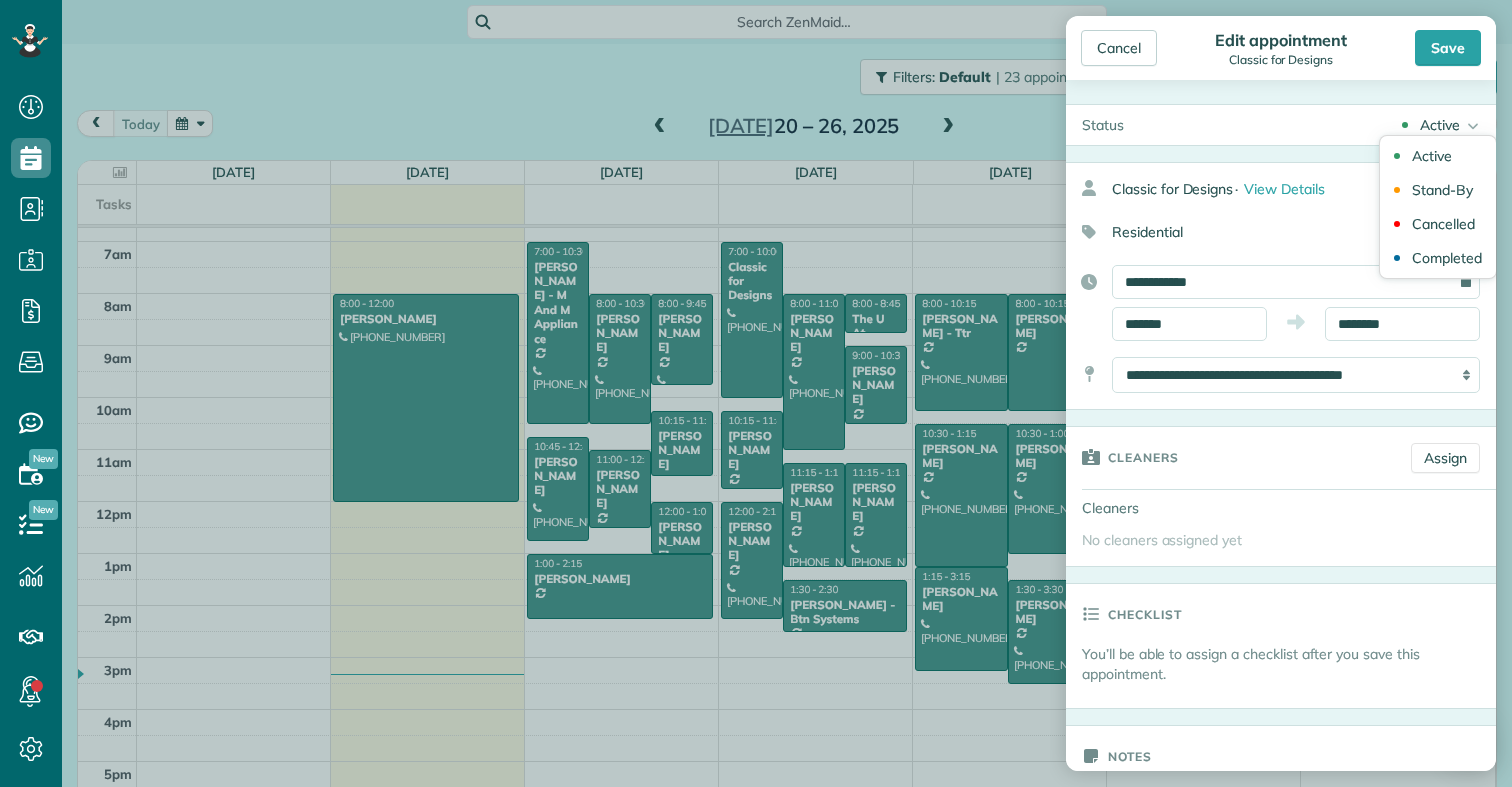 click on "Status
Active
Active
Stand-By
Cancelled
Completed
·" at bounding box center (1281, 425) 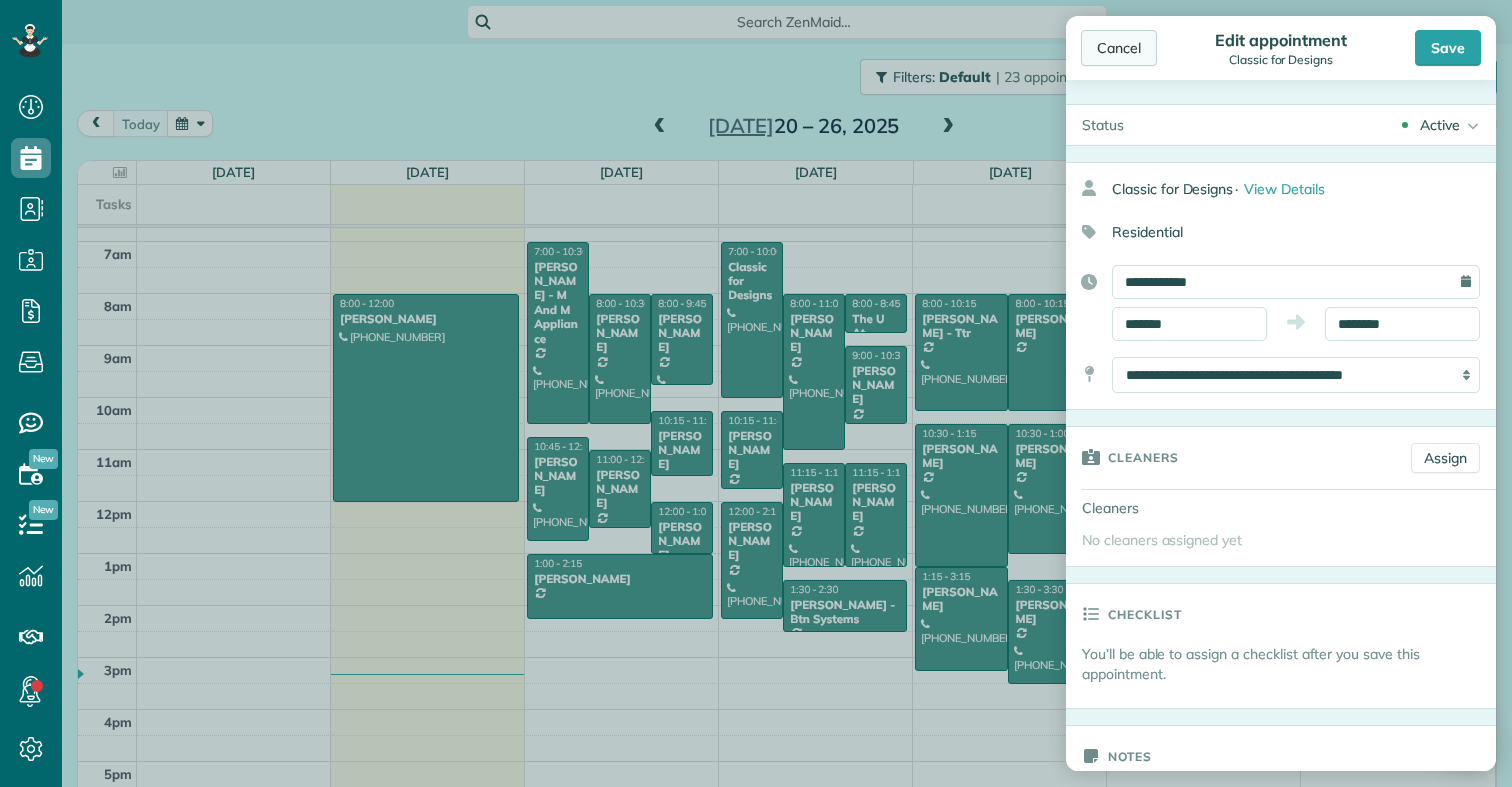 click on "Cancel" at bounding box center [1119, 48] 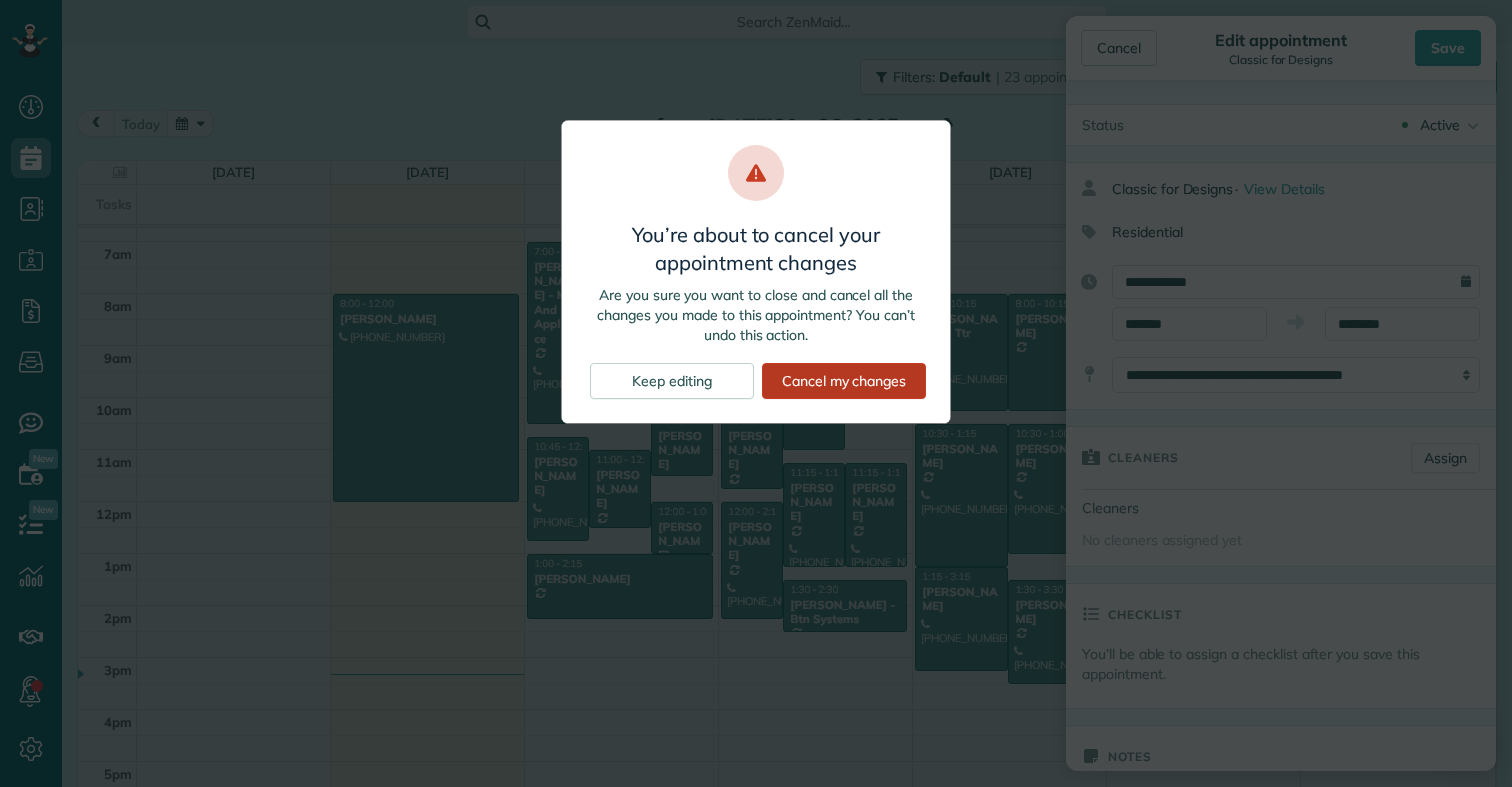 click on "Cancel my changes" at bounding box center (844, 381) 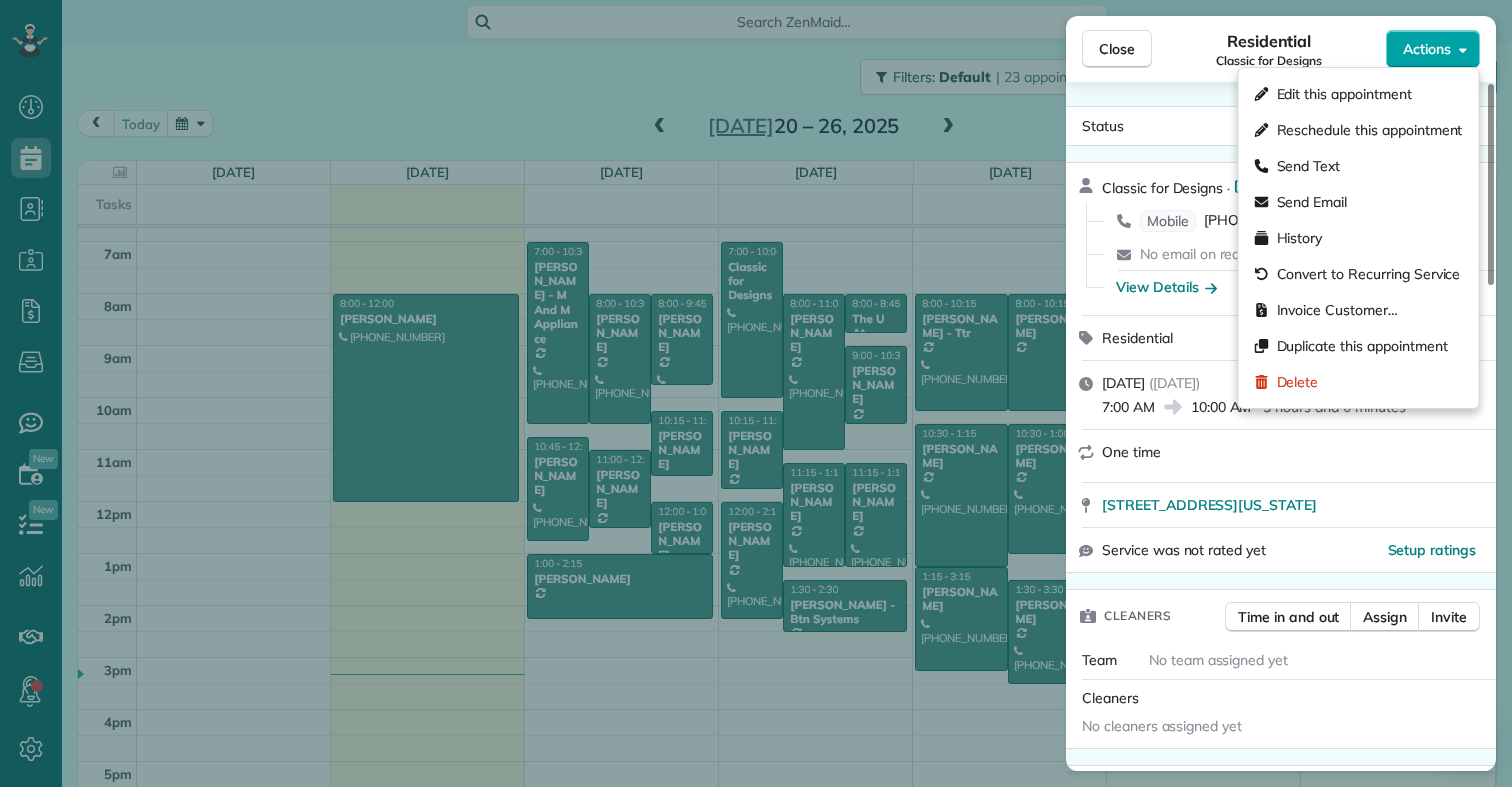 click on "Actions" at bounding box center [1433, 49] 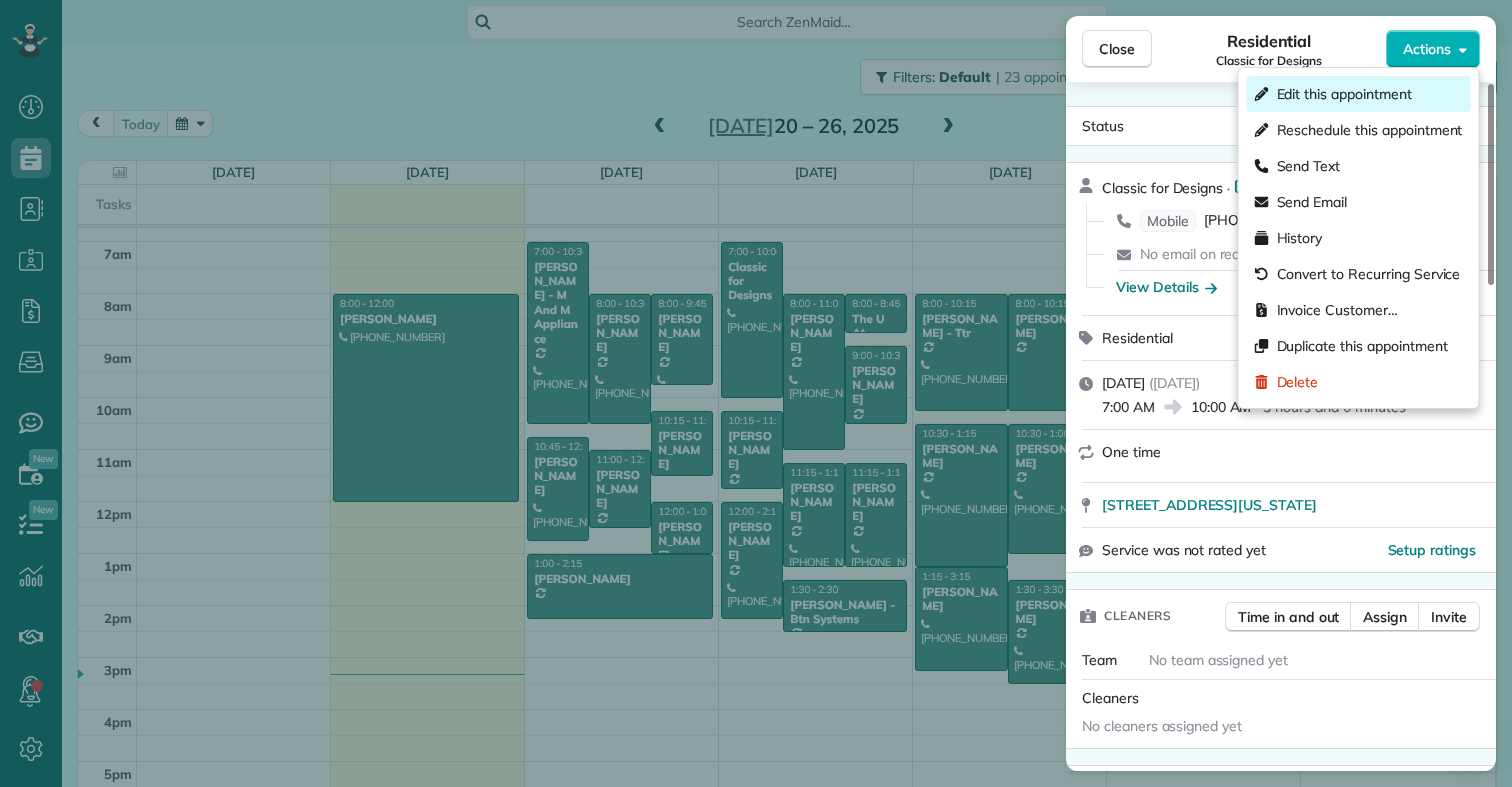 click on "Edit this appointment" at bounding box center [1344, 94] 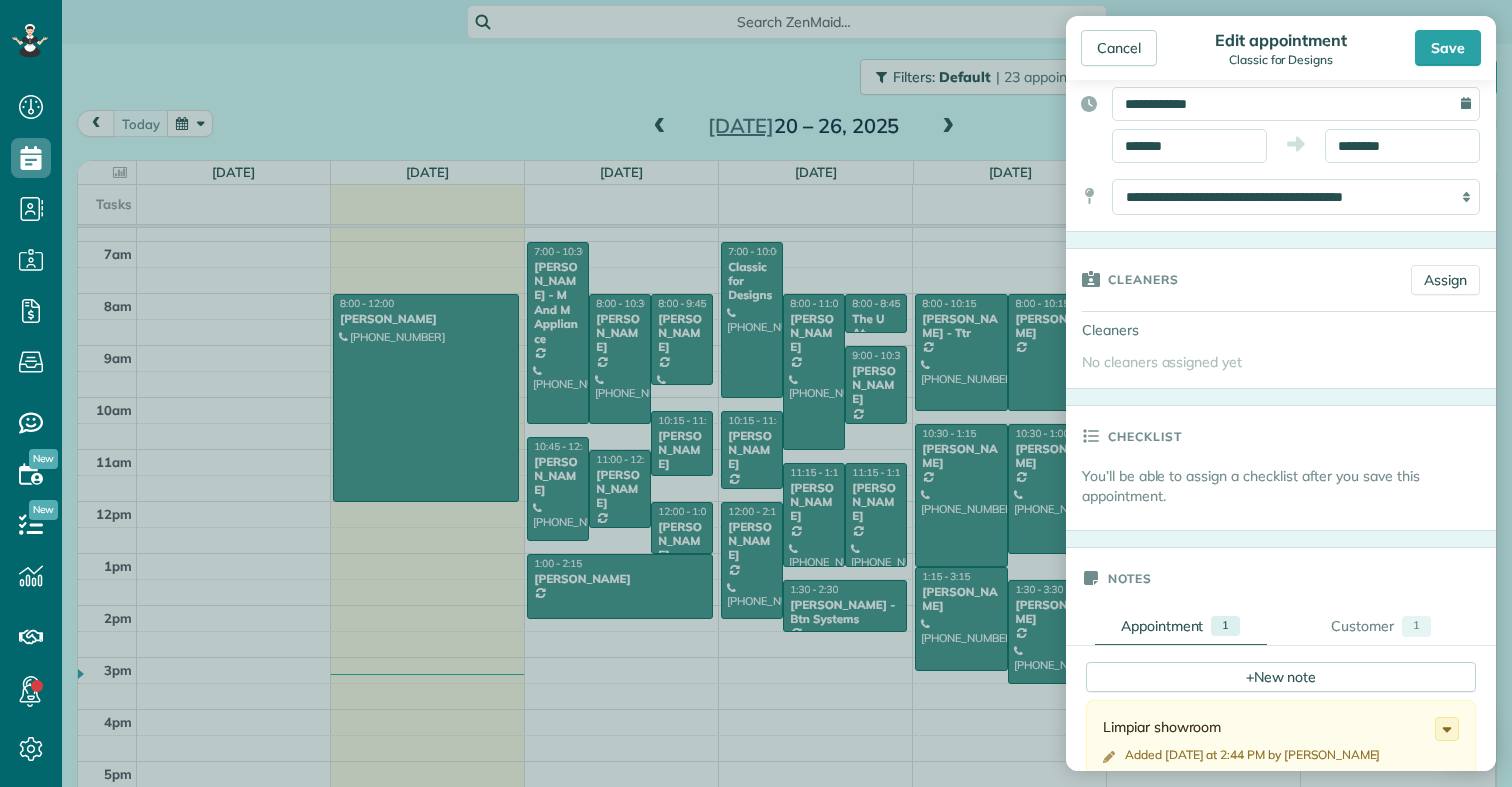 scroll, scrollTop: 164, scrollLeft: 0, axis: vertical 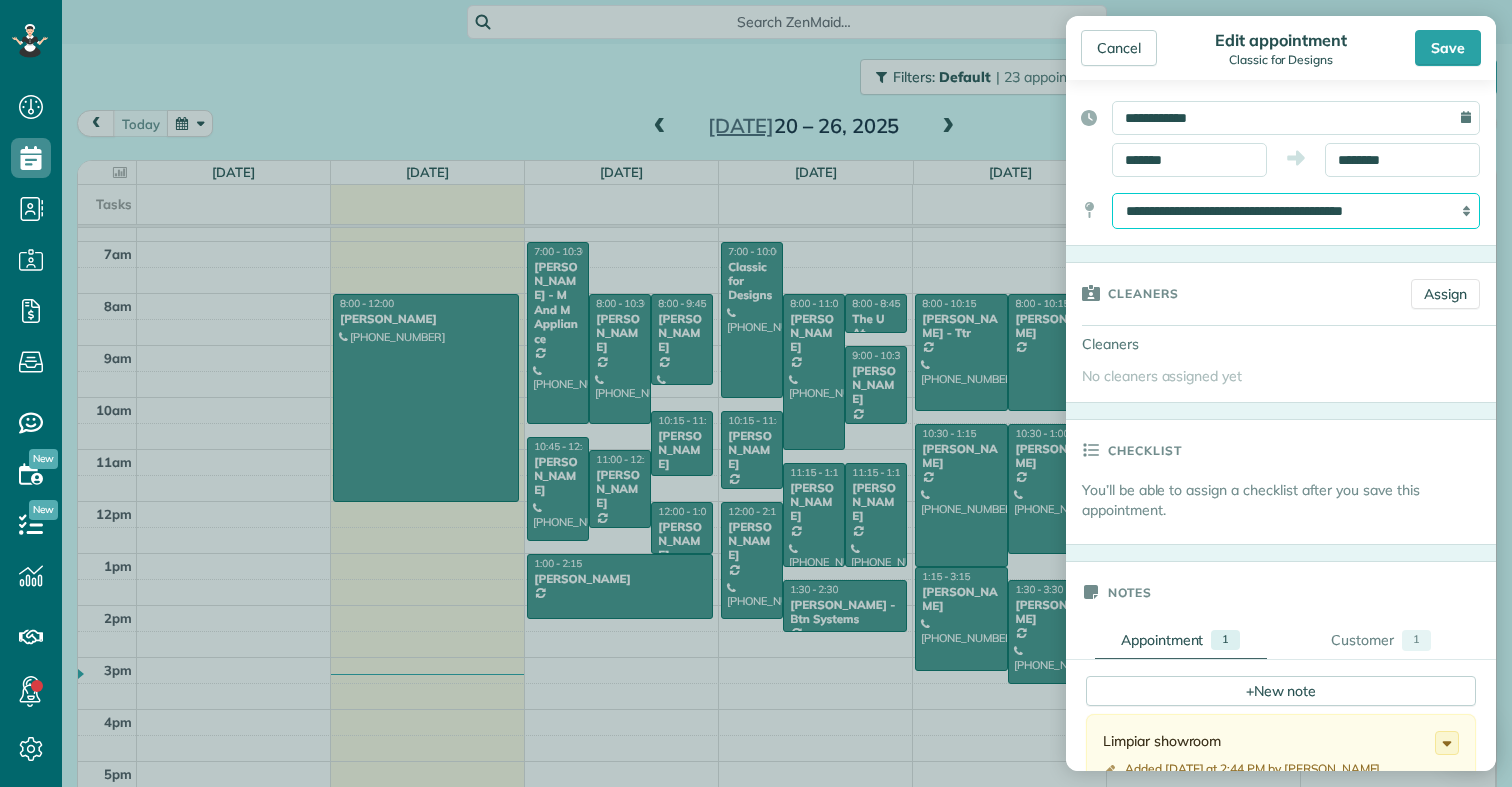 select on "*" 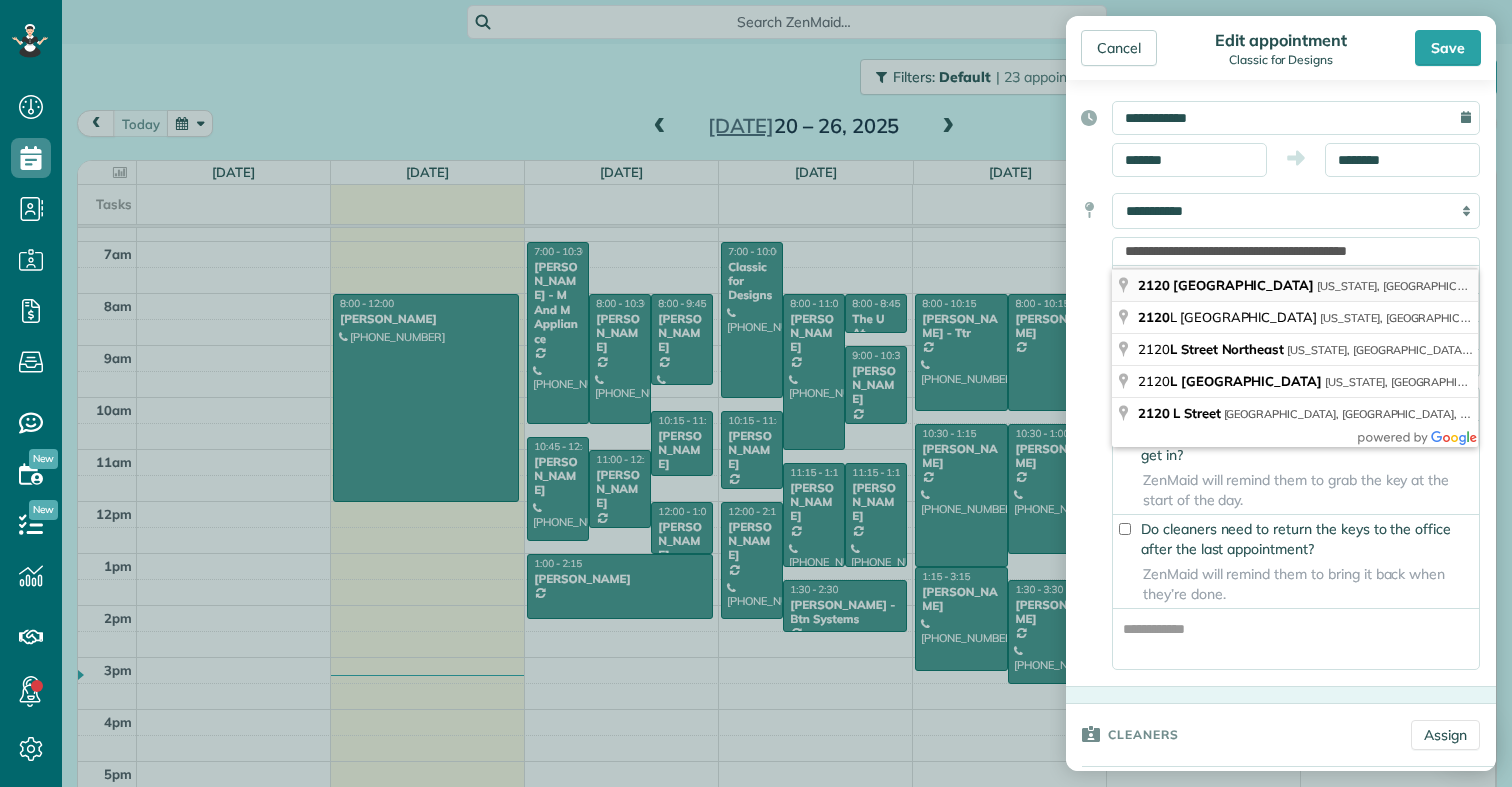 type on "**********" 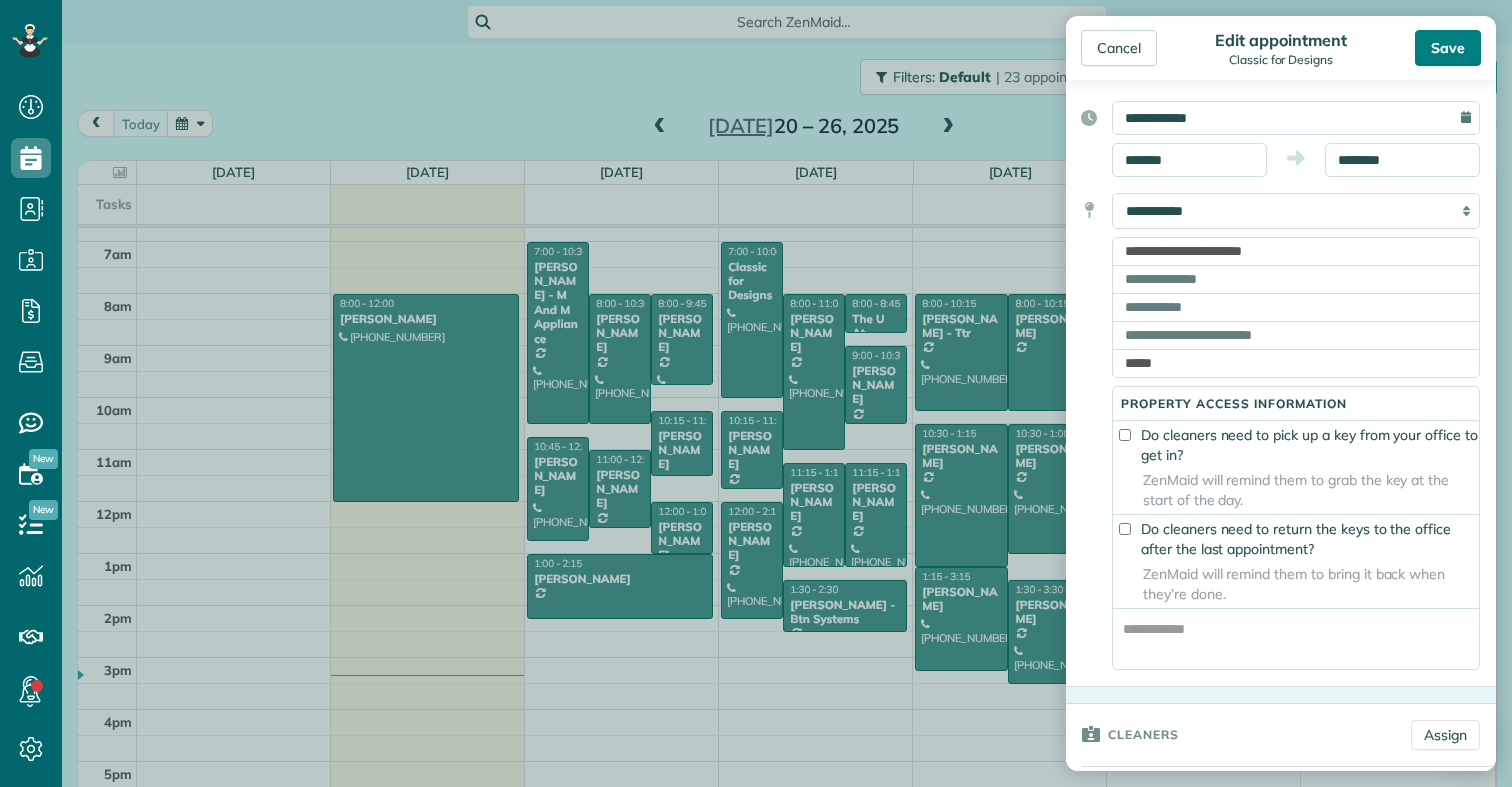 click on "Save" at bounding box center (1448, 48) 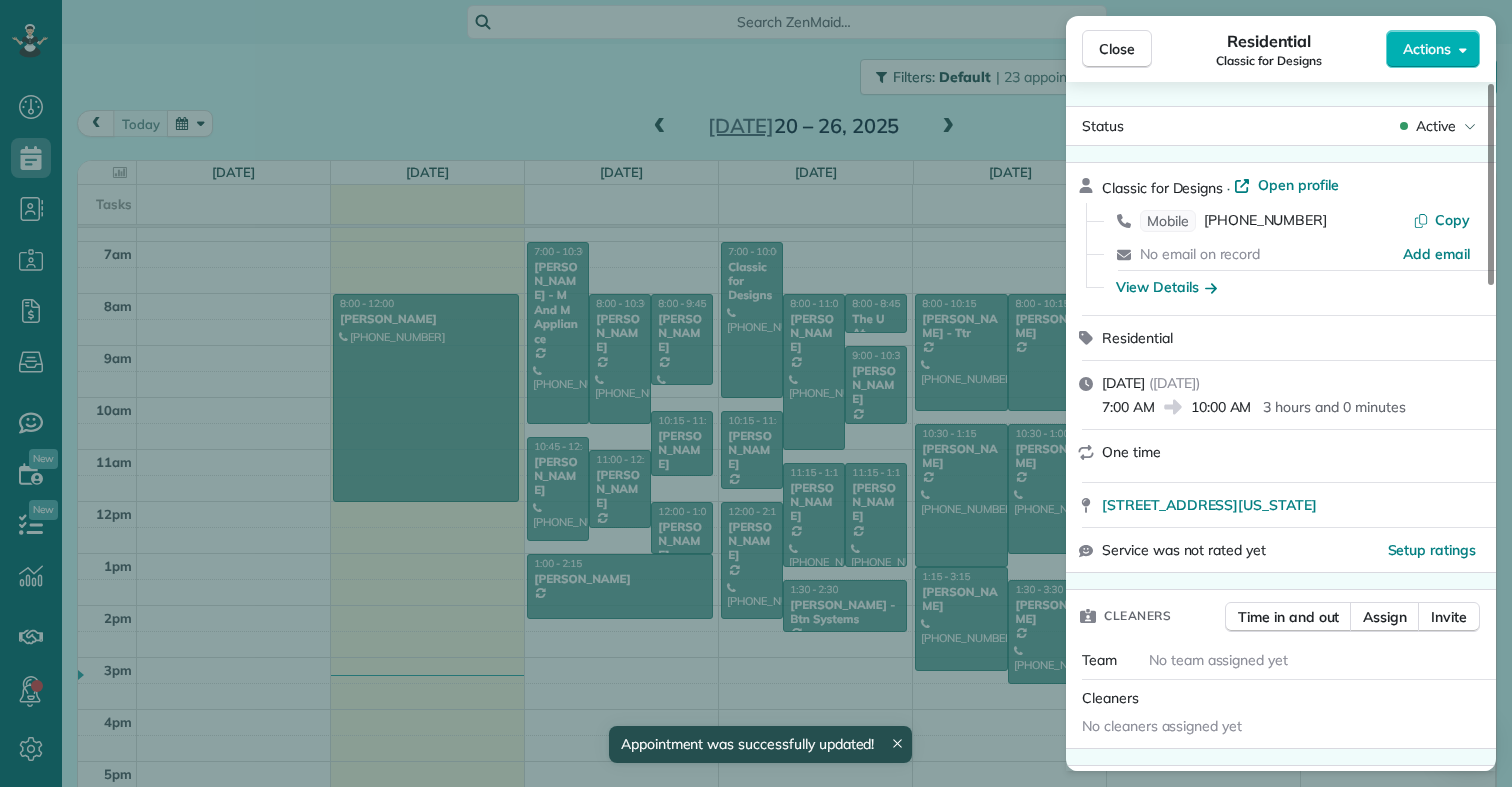 scroll, scrollTop: 350, scrollLeft: 0, axis: vertical 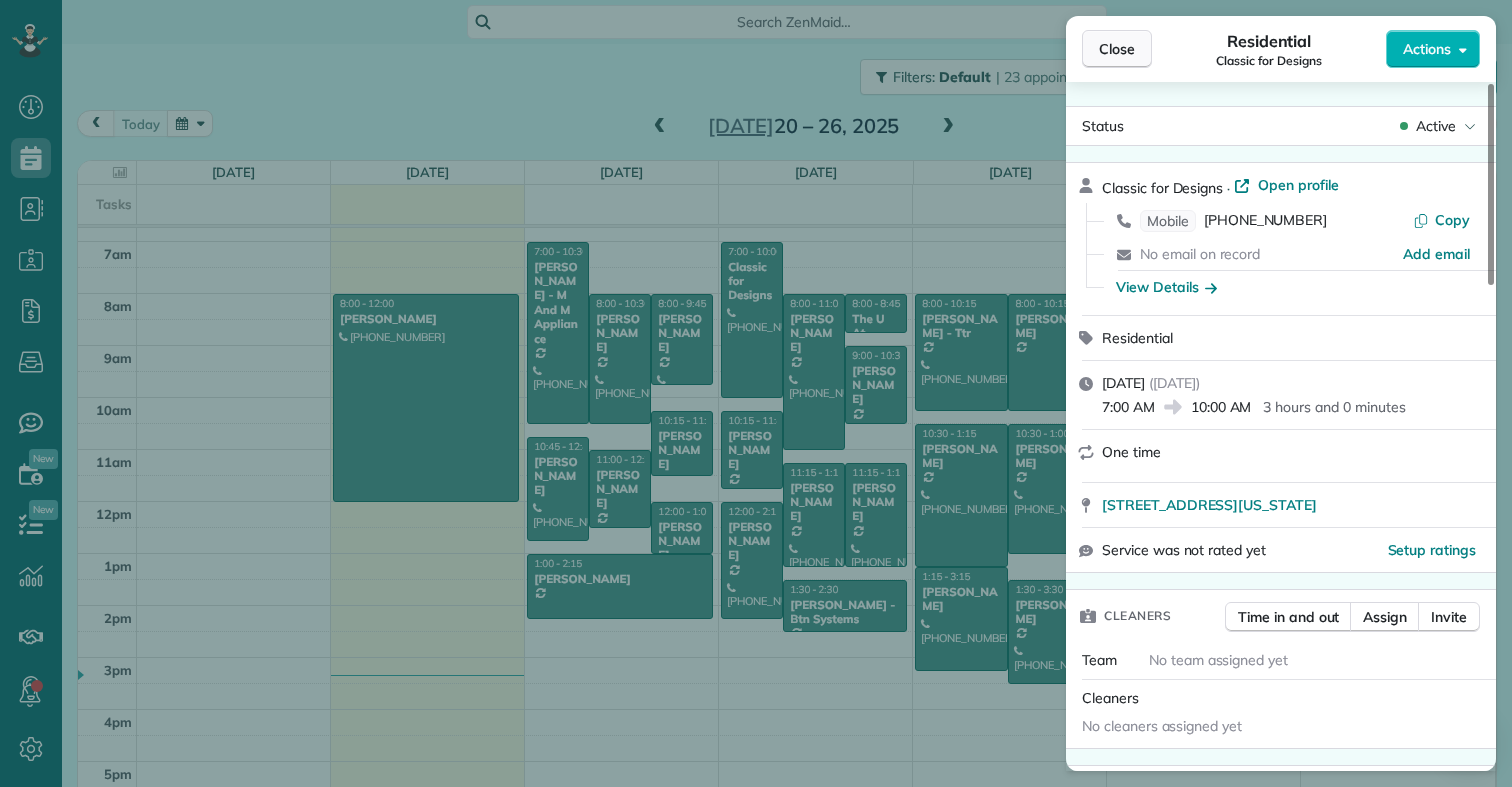 click on "Close" at bounding box center (1117, 49) 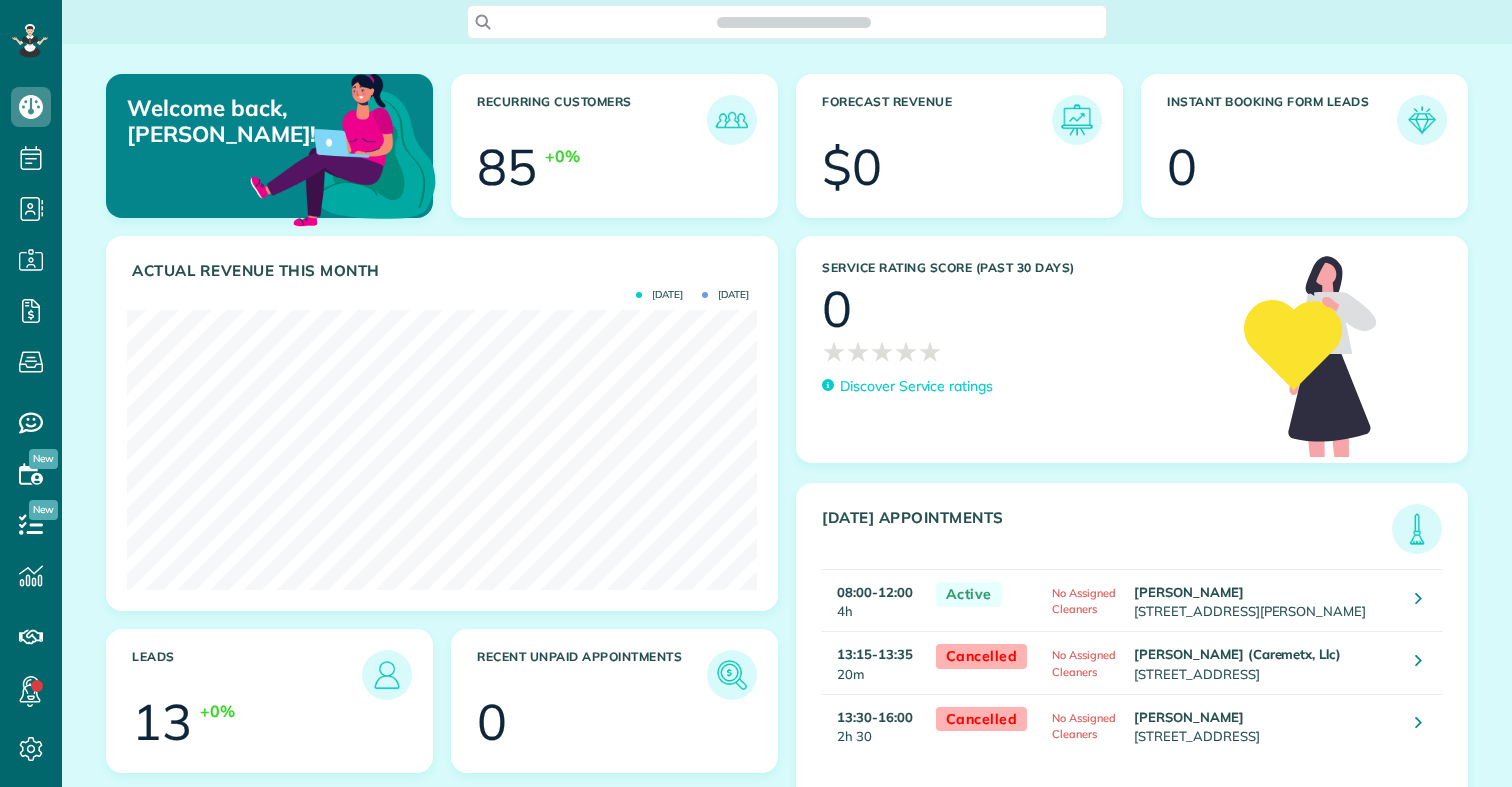 scroll, scrollTop: 0, scrollLeft: 0, axis: both 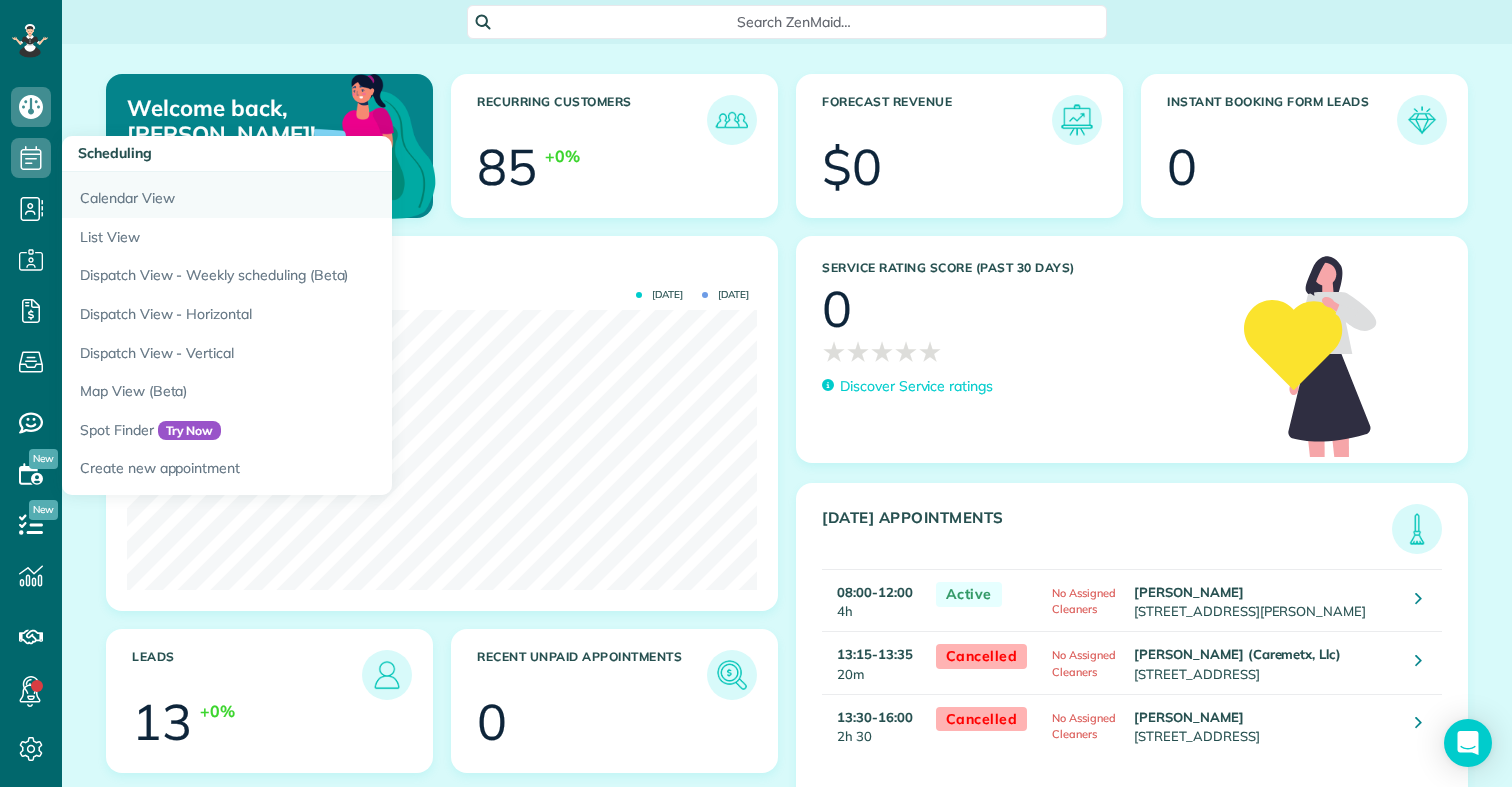 click on "Calendar View" at bounding box center (312, 195) 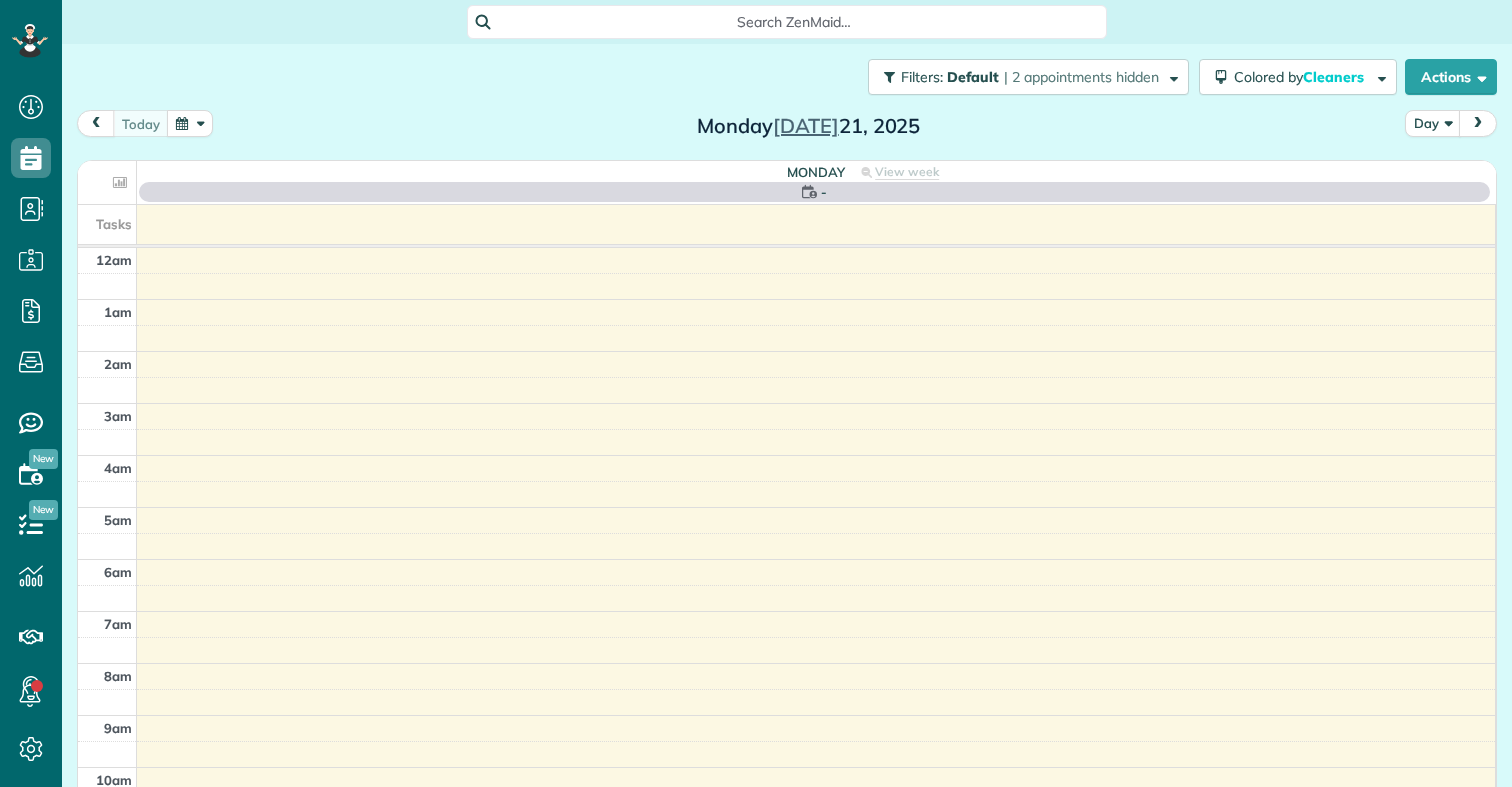 scroll, scrollTop: 0, scrollLeft: 0, axis: both 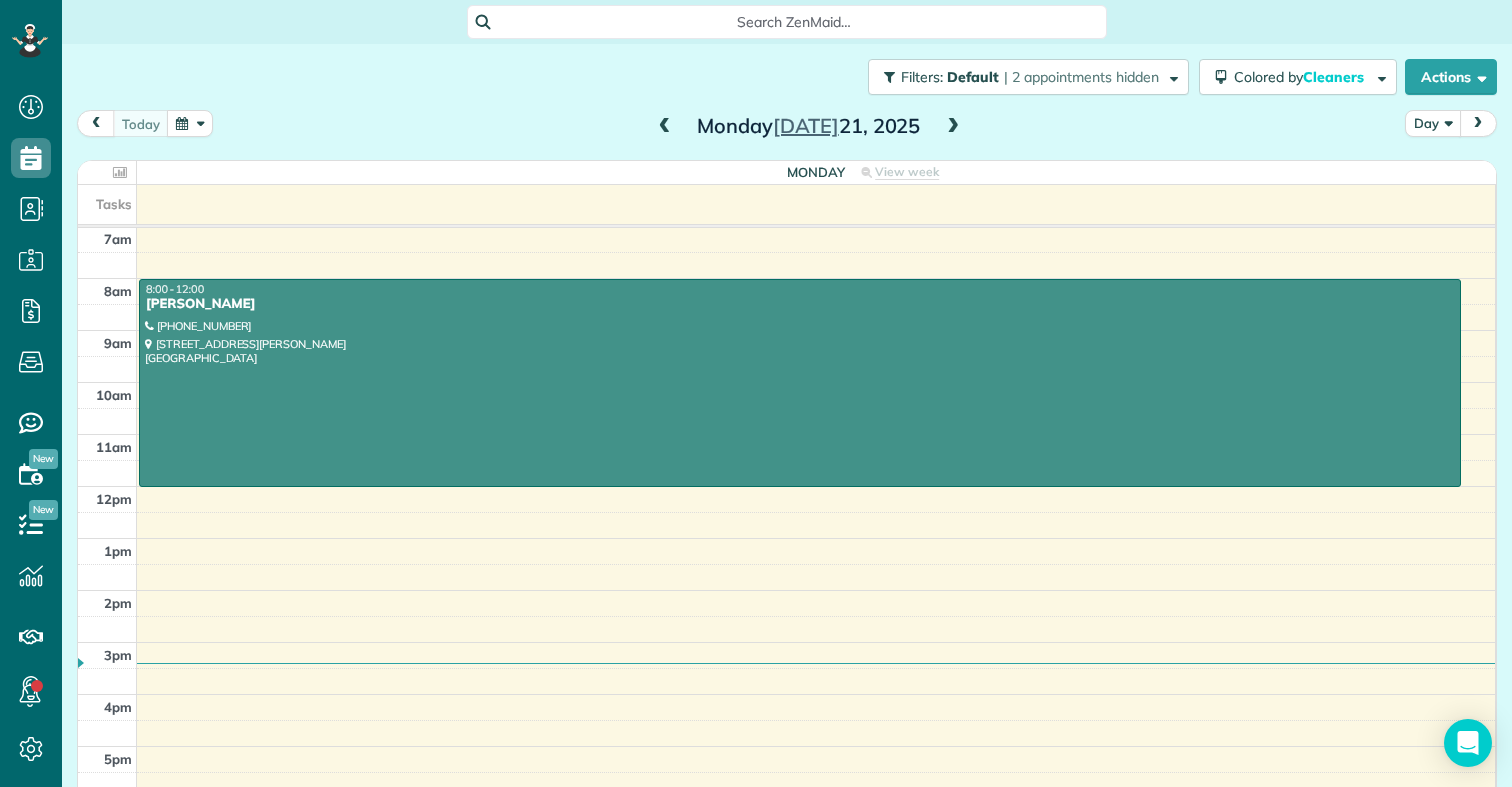 click on "Day" at bounding box center (1433, 123) 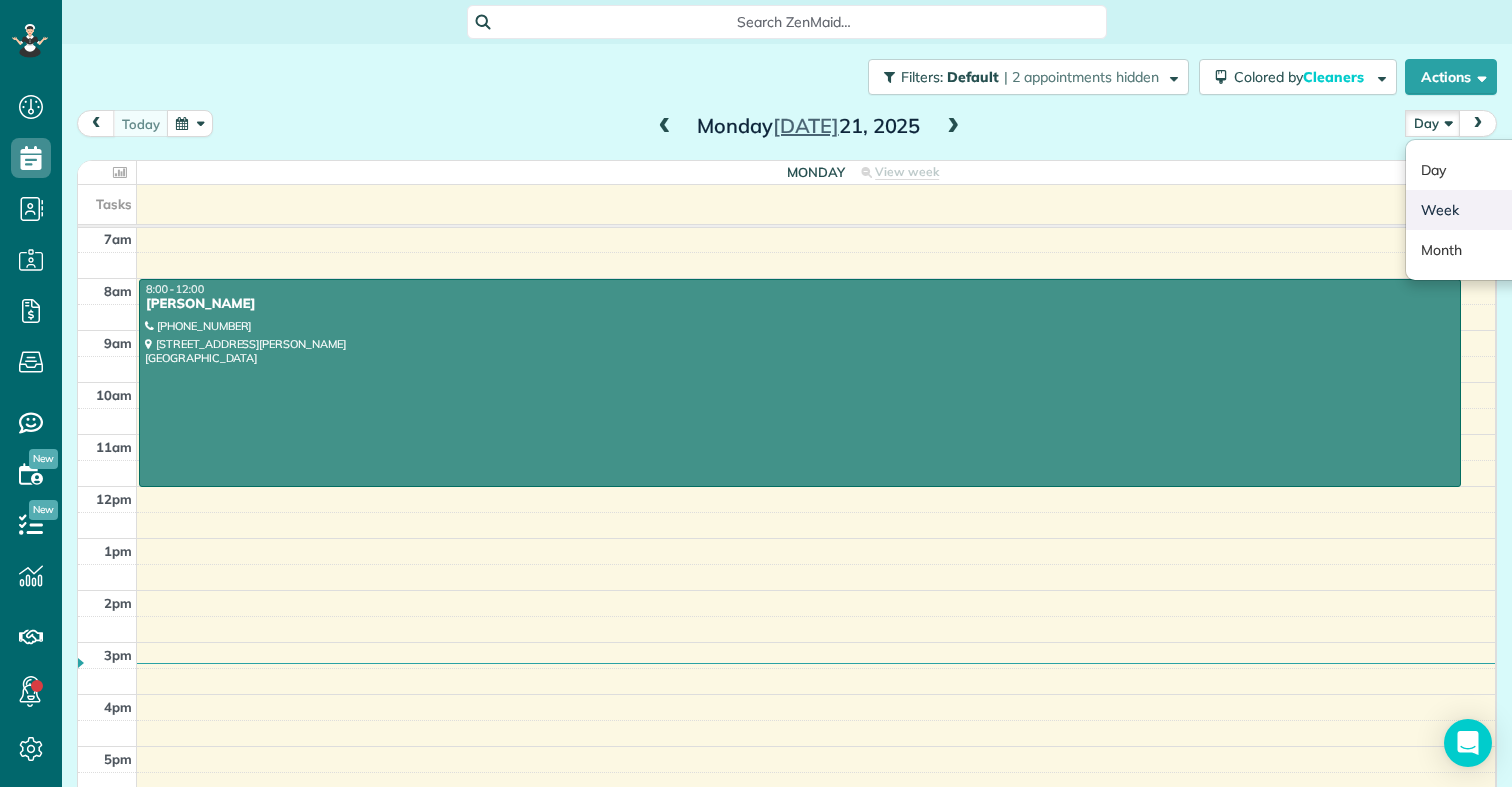 click on "Week" at bounding box center [1485, 210] 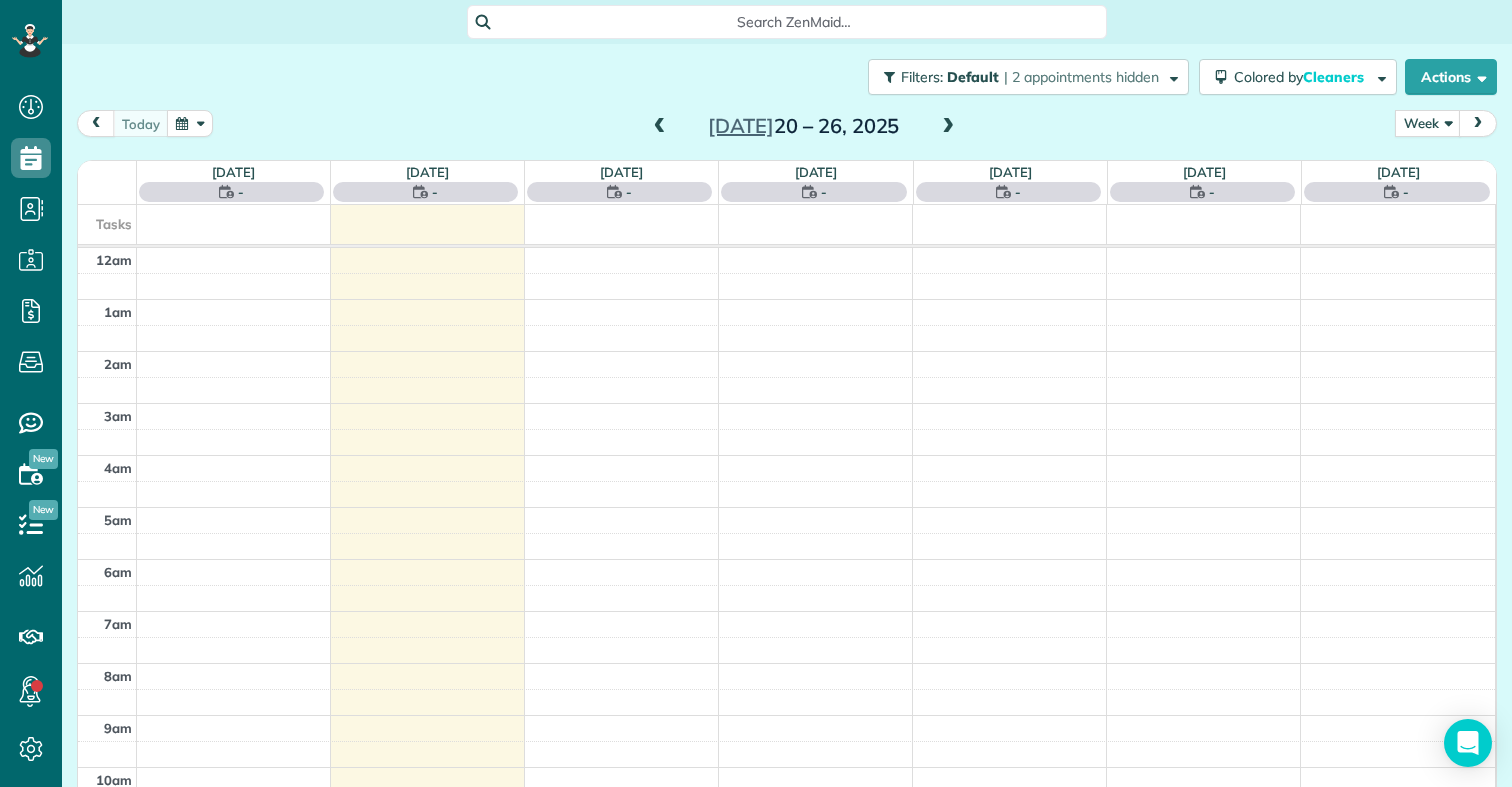 scroll, scrollTop: 365, scrollLeft: 0, axis: vertical 